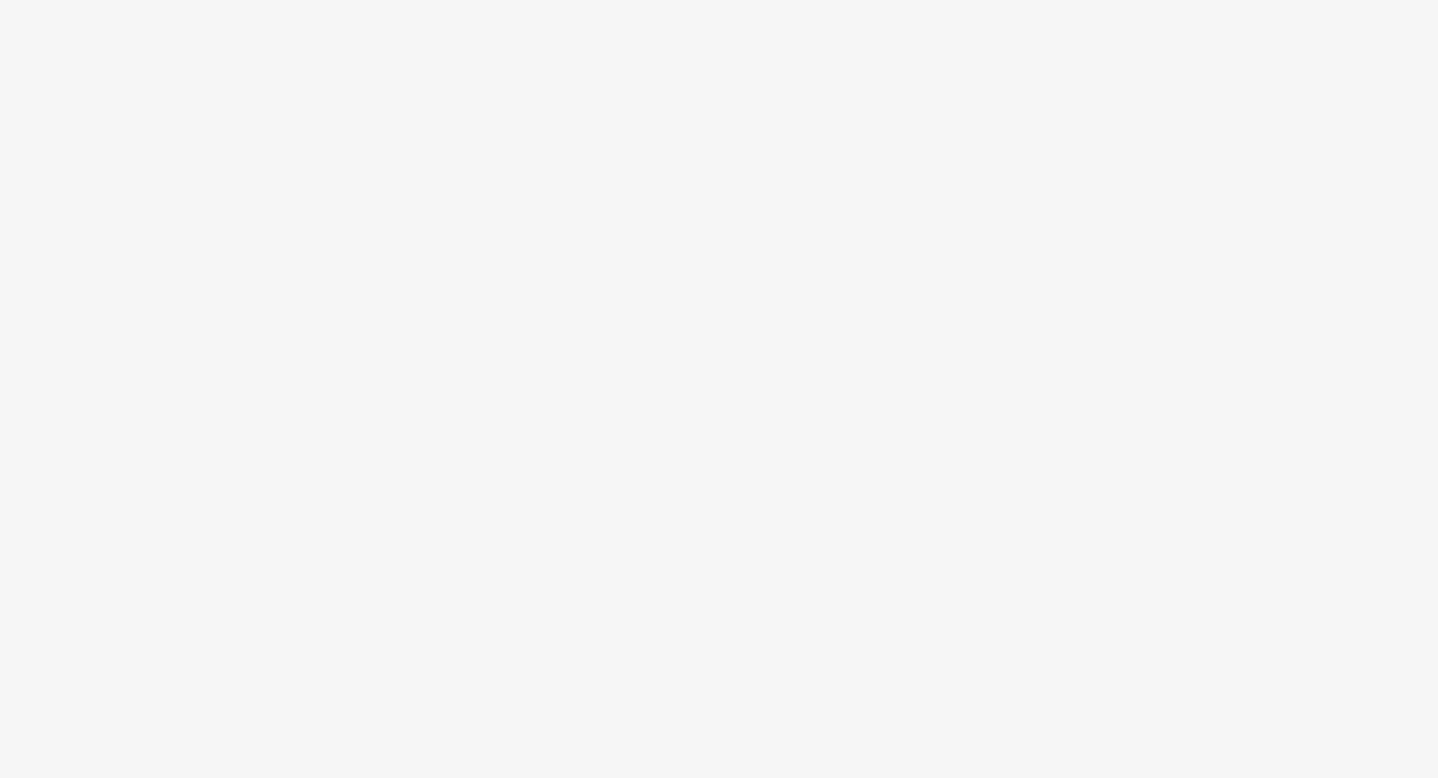 scroll, scrollTop: 0, scrollLeft: 0, axis: both 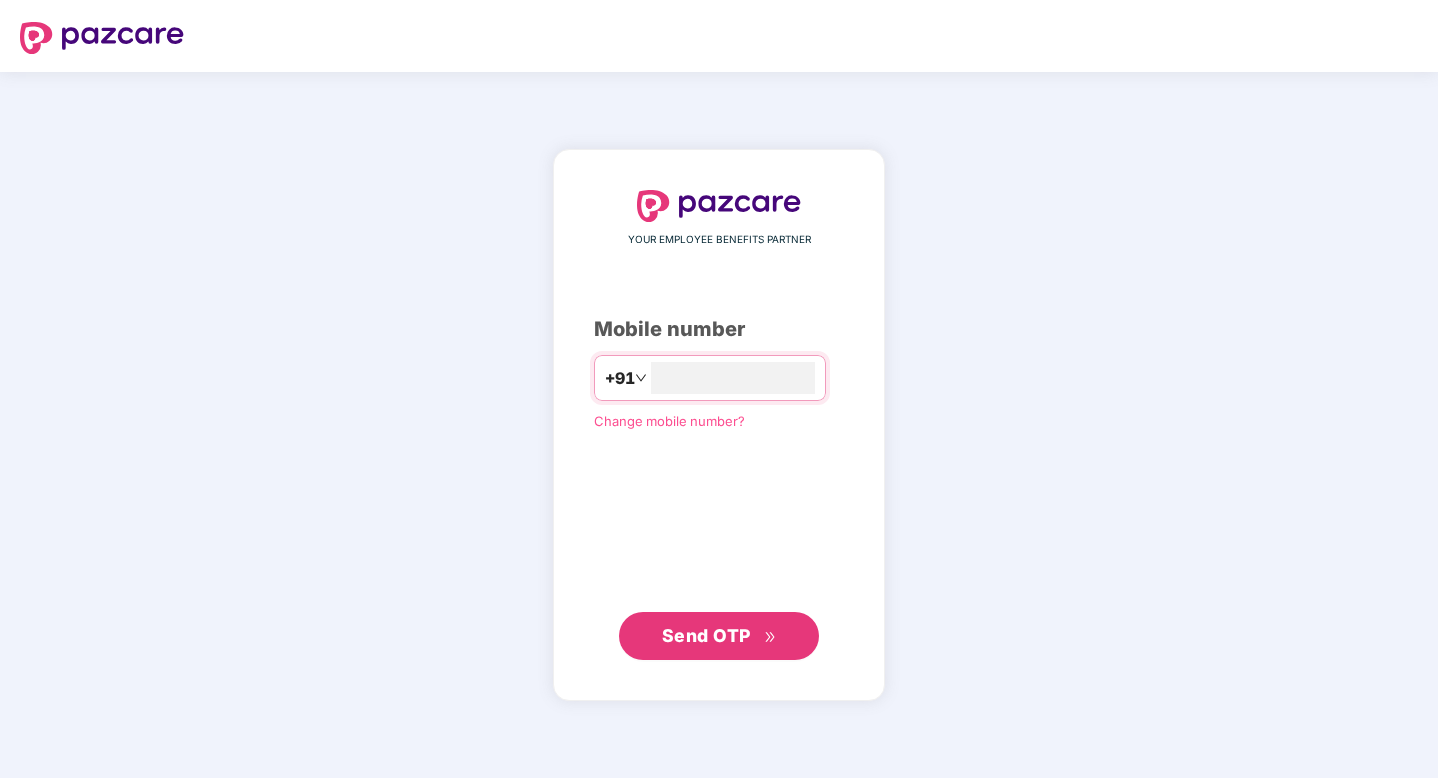type on "**********" 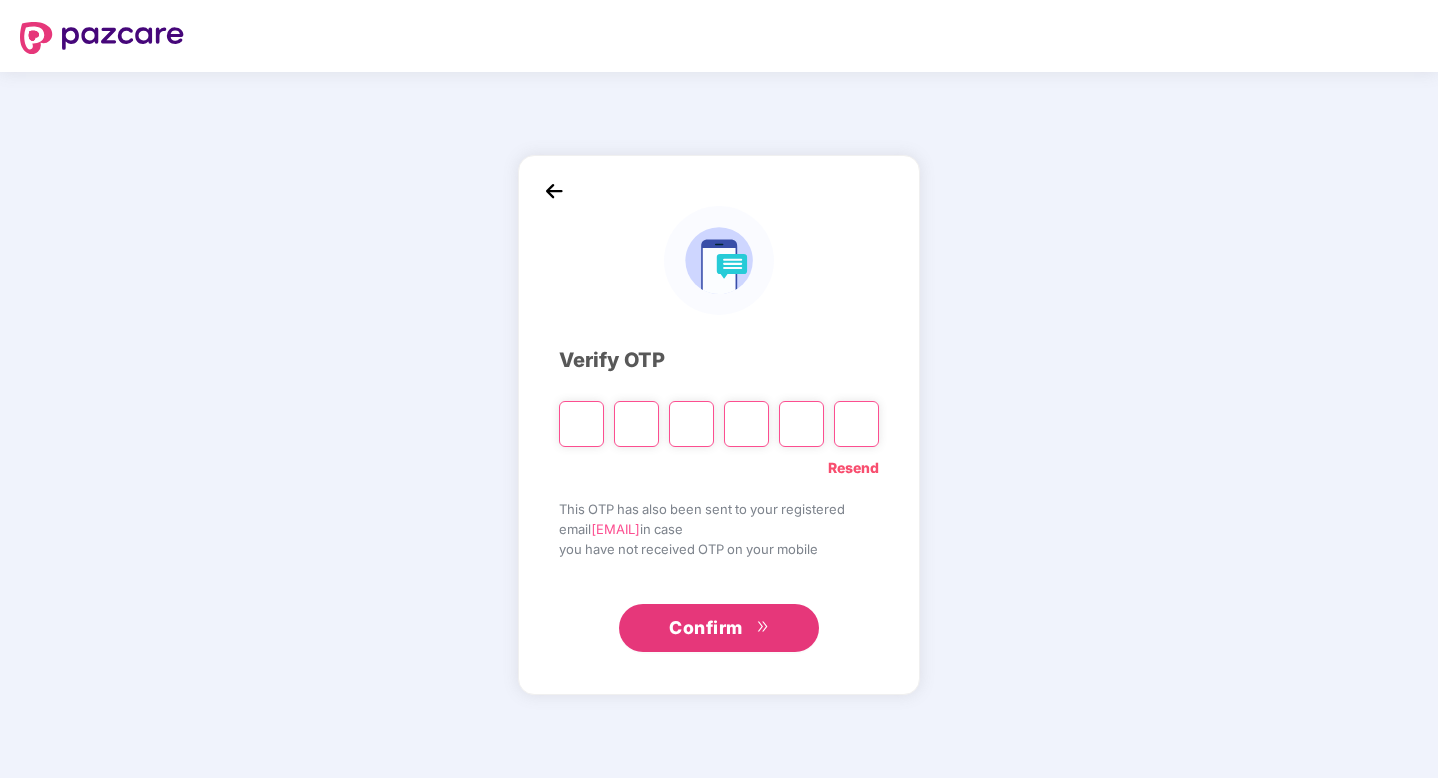 type on "*" 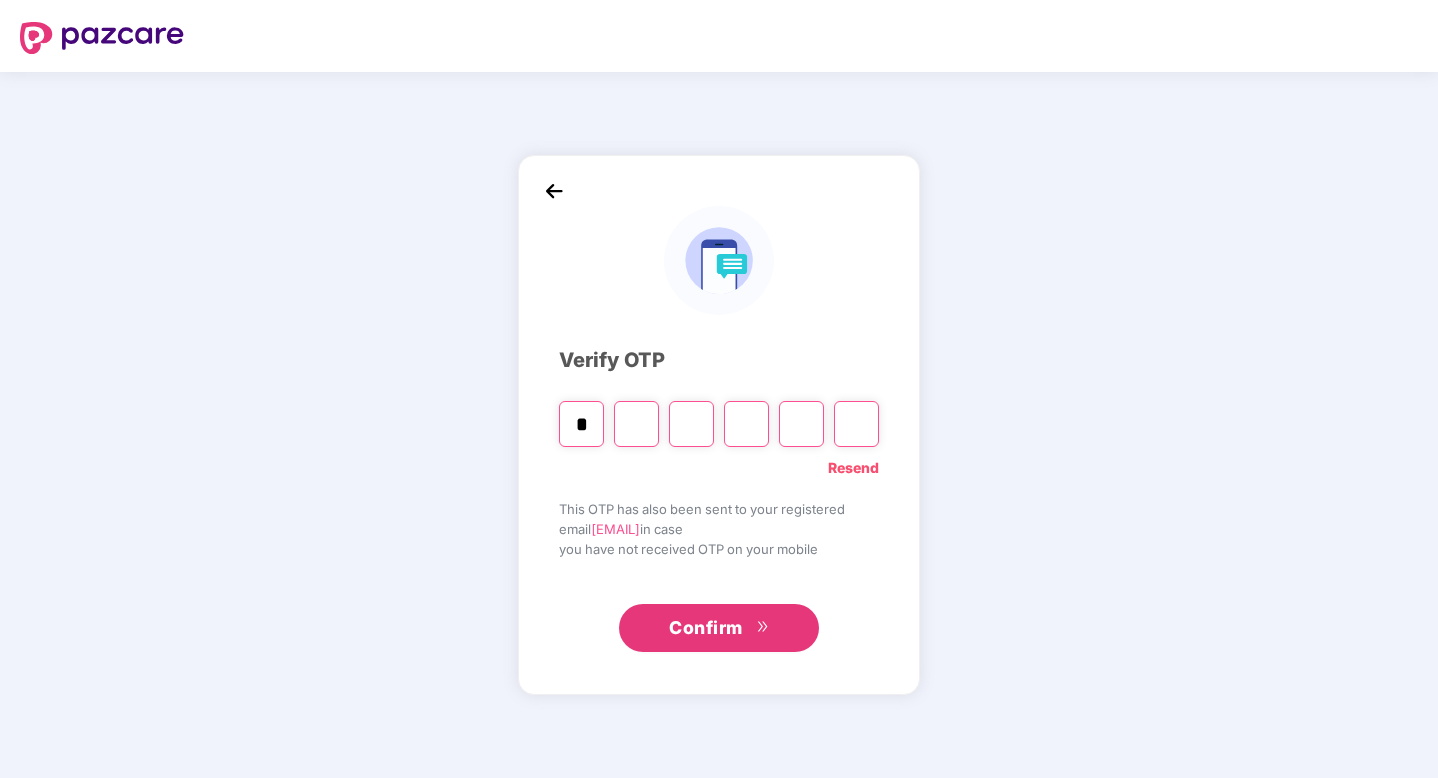 type on "*" 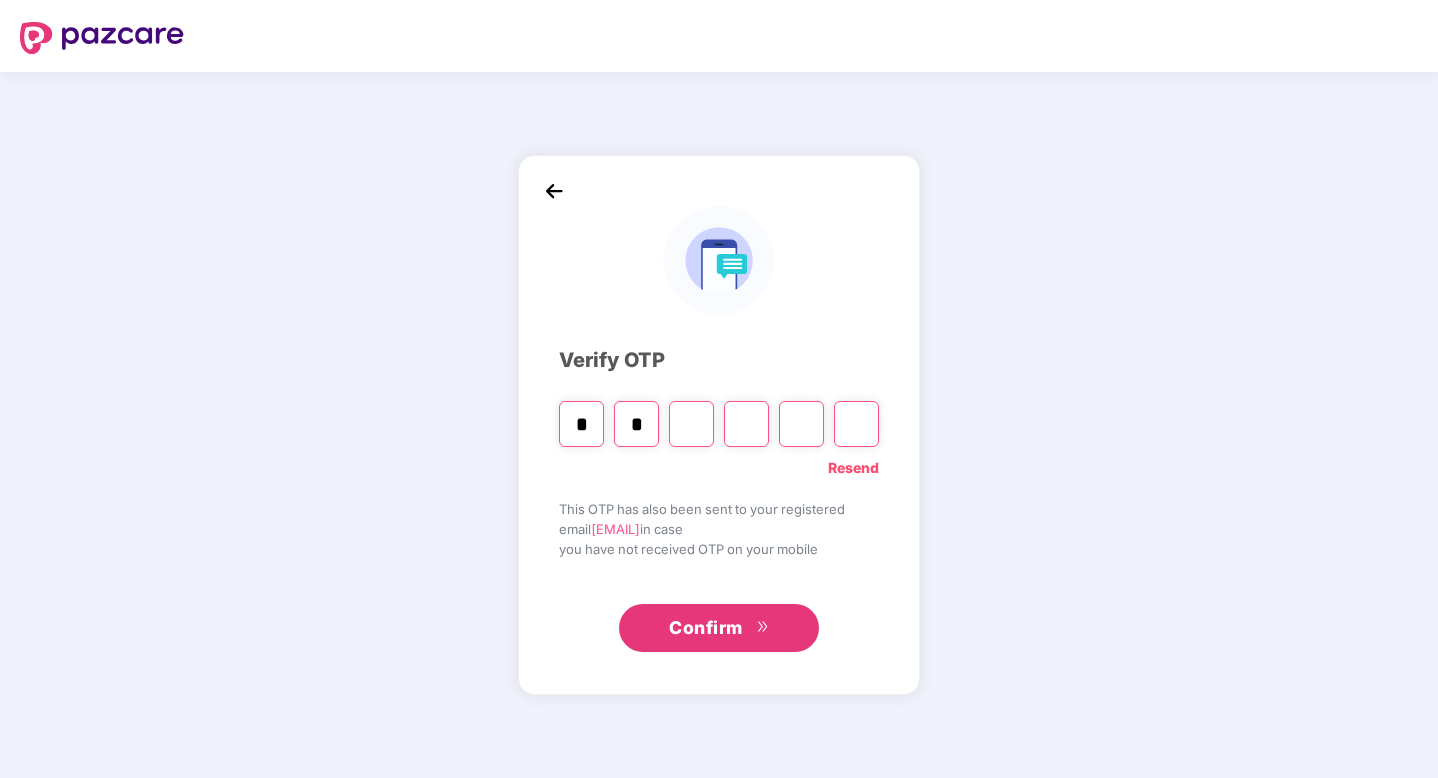 type on "*" 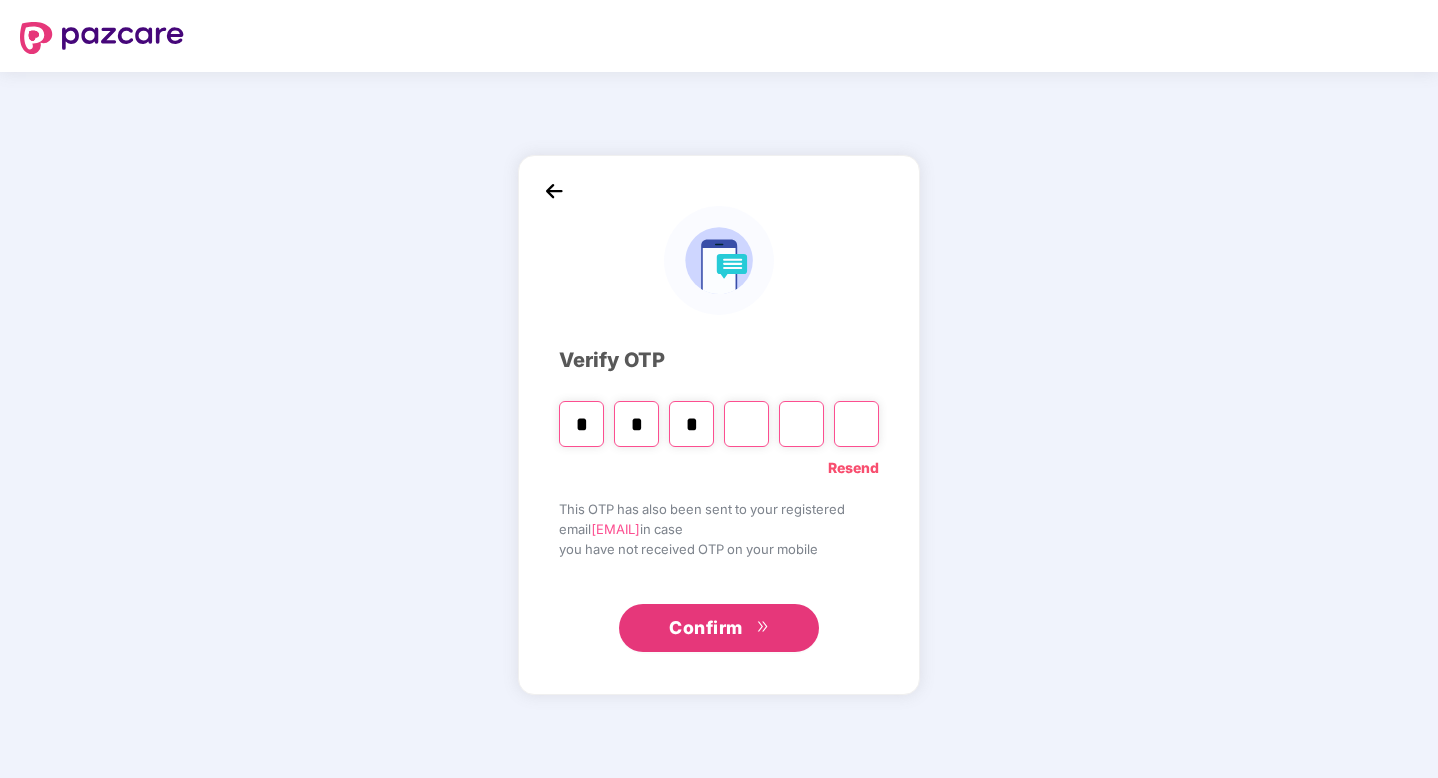 type on "*" 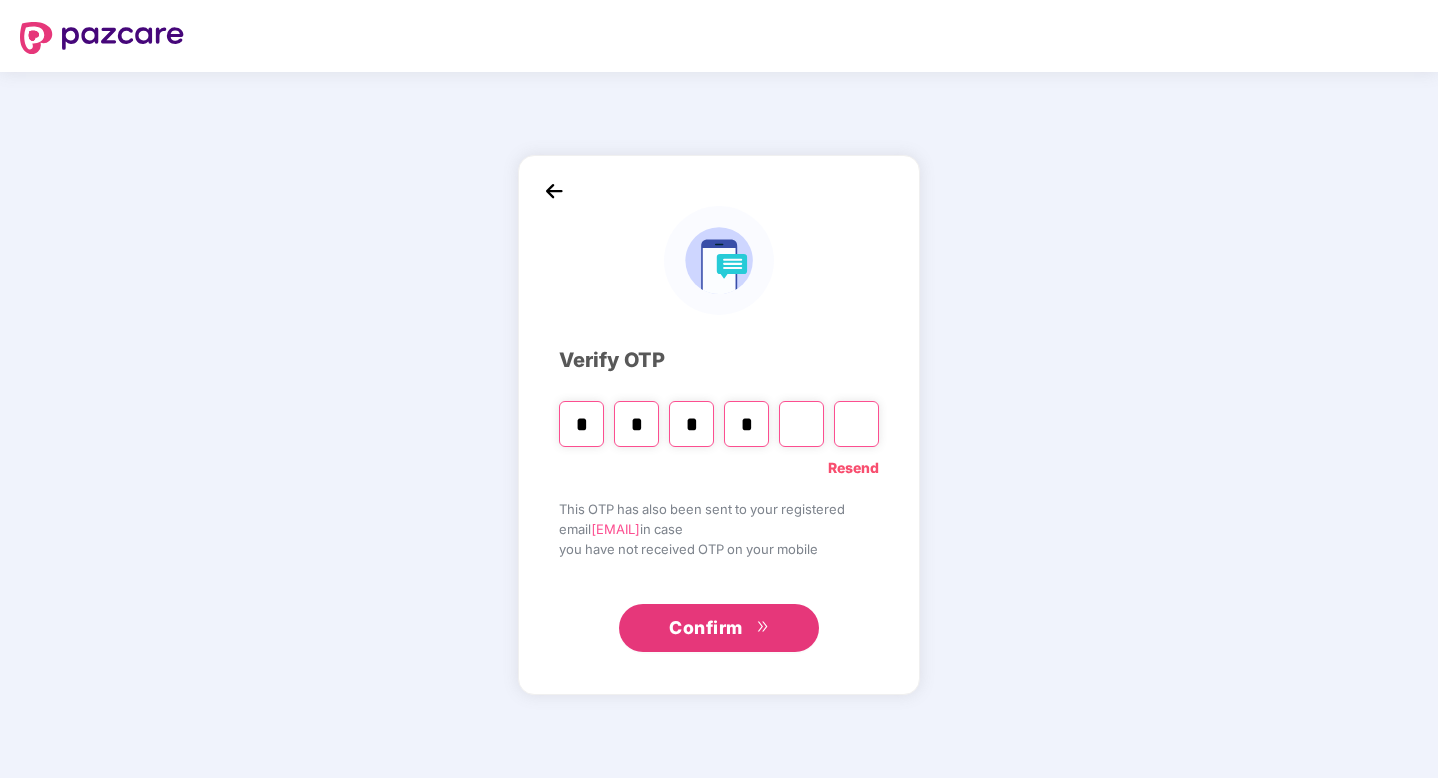 type on "*" 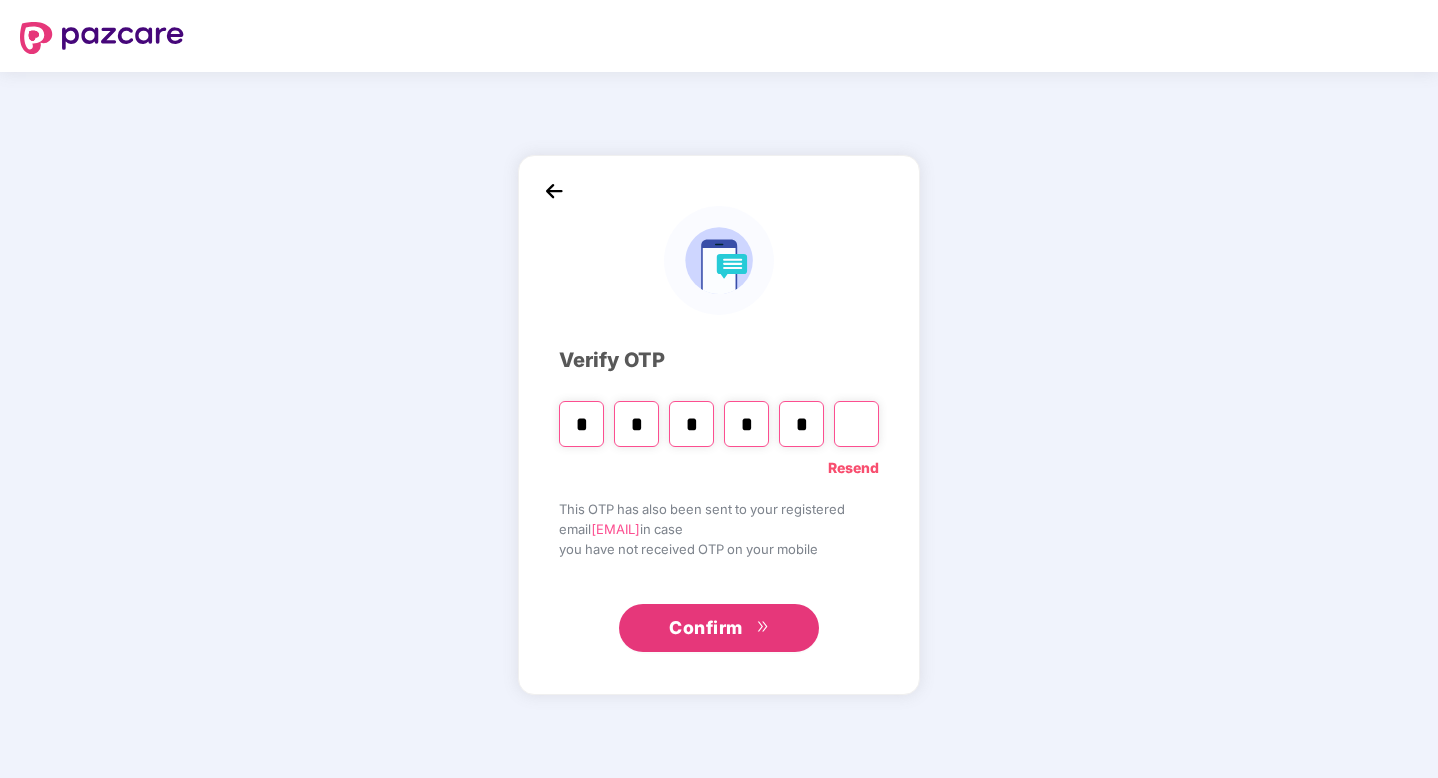 type on "*" 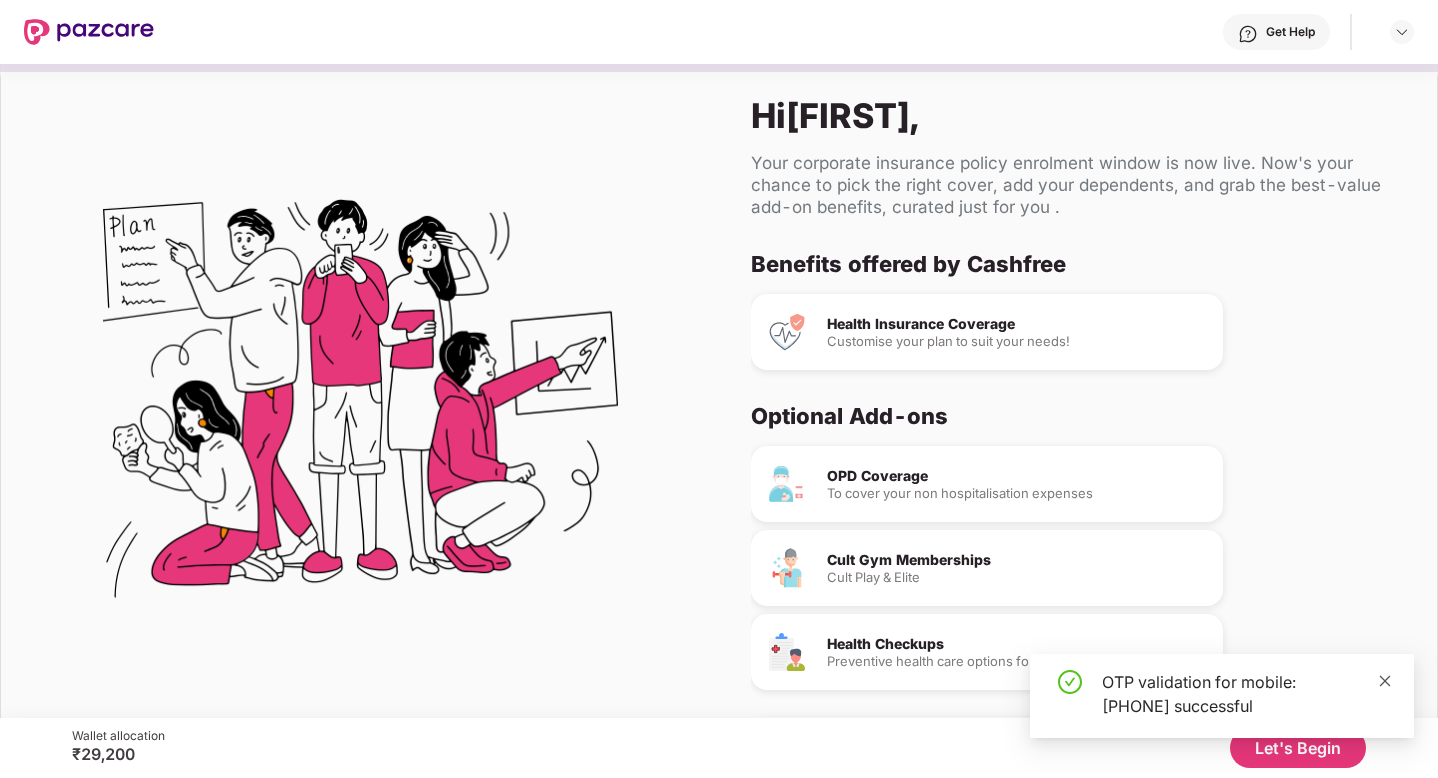 click 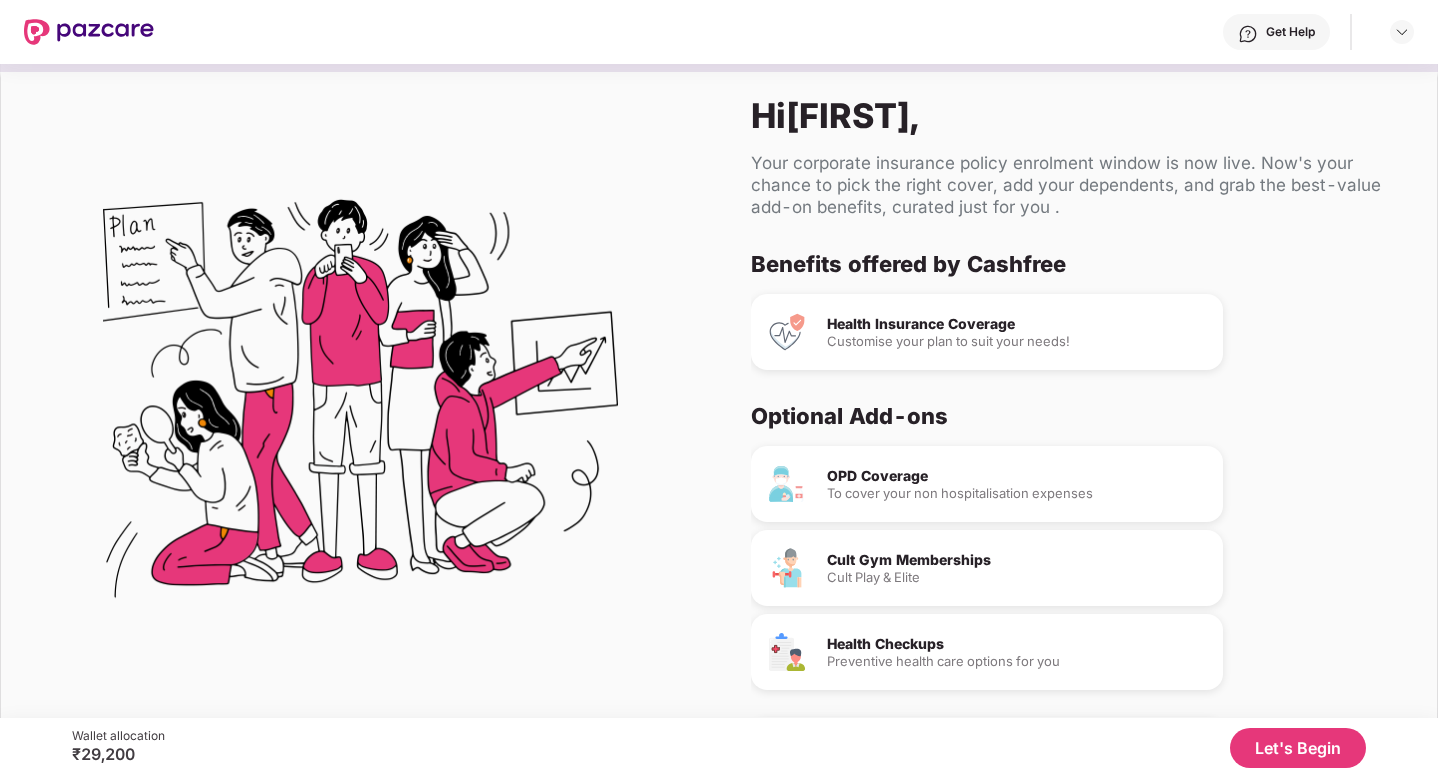 click on "Let's Begin" at bounding box center (1298, 748) 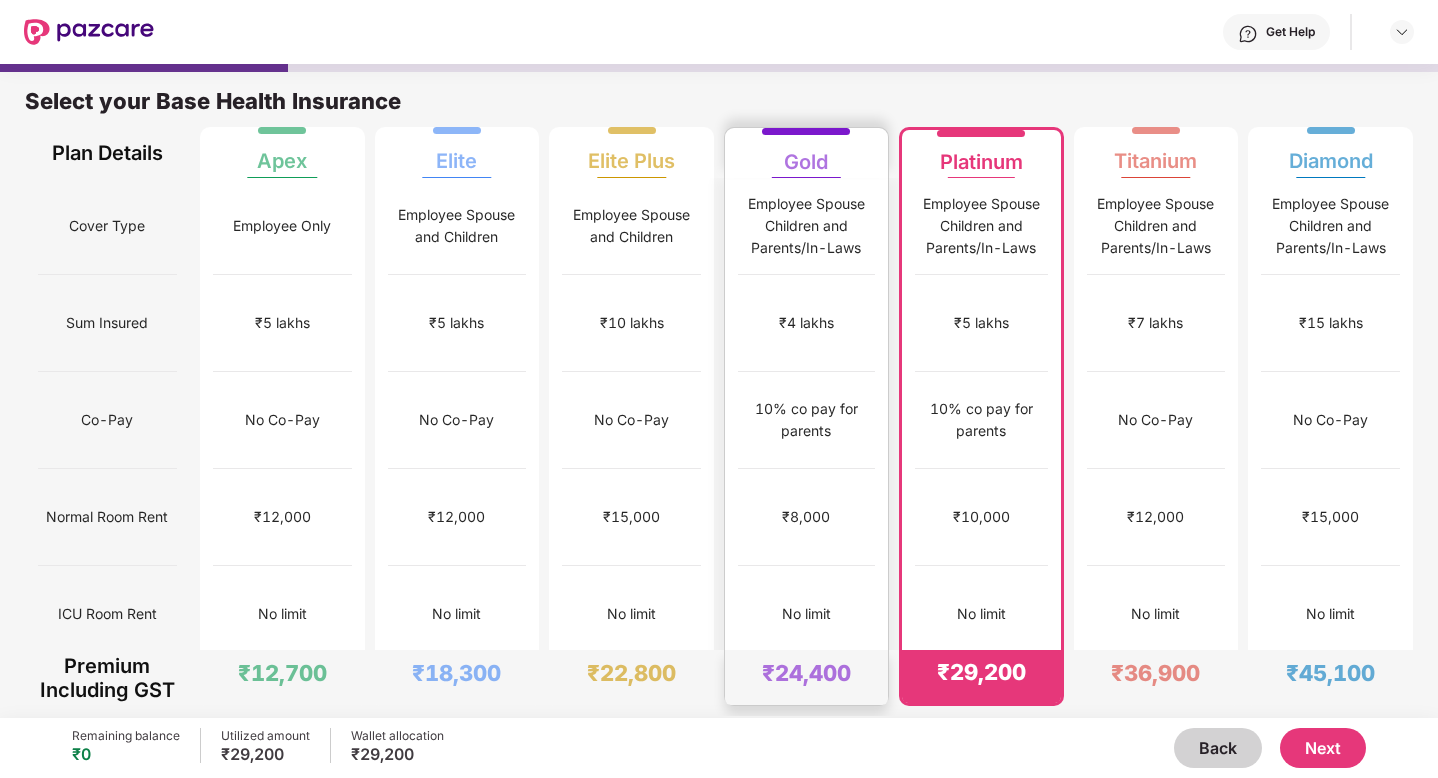 click on "₹8,000" at bounding box center (806, 517) 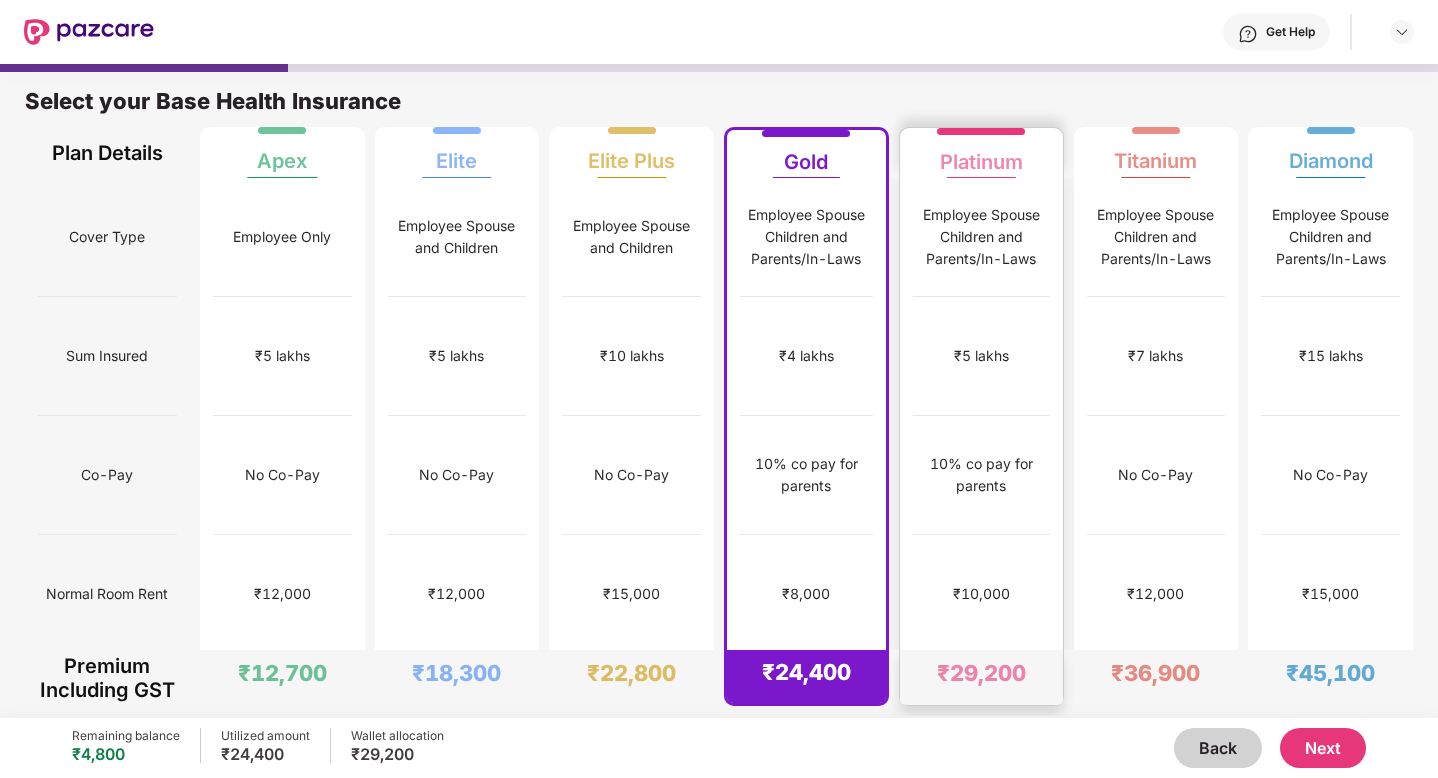click on "₹10,000" at bounding box center [981, 594] 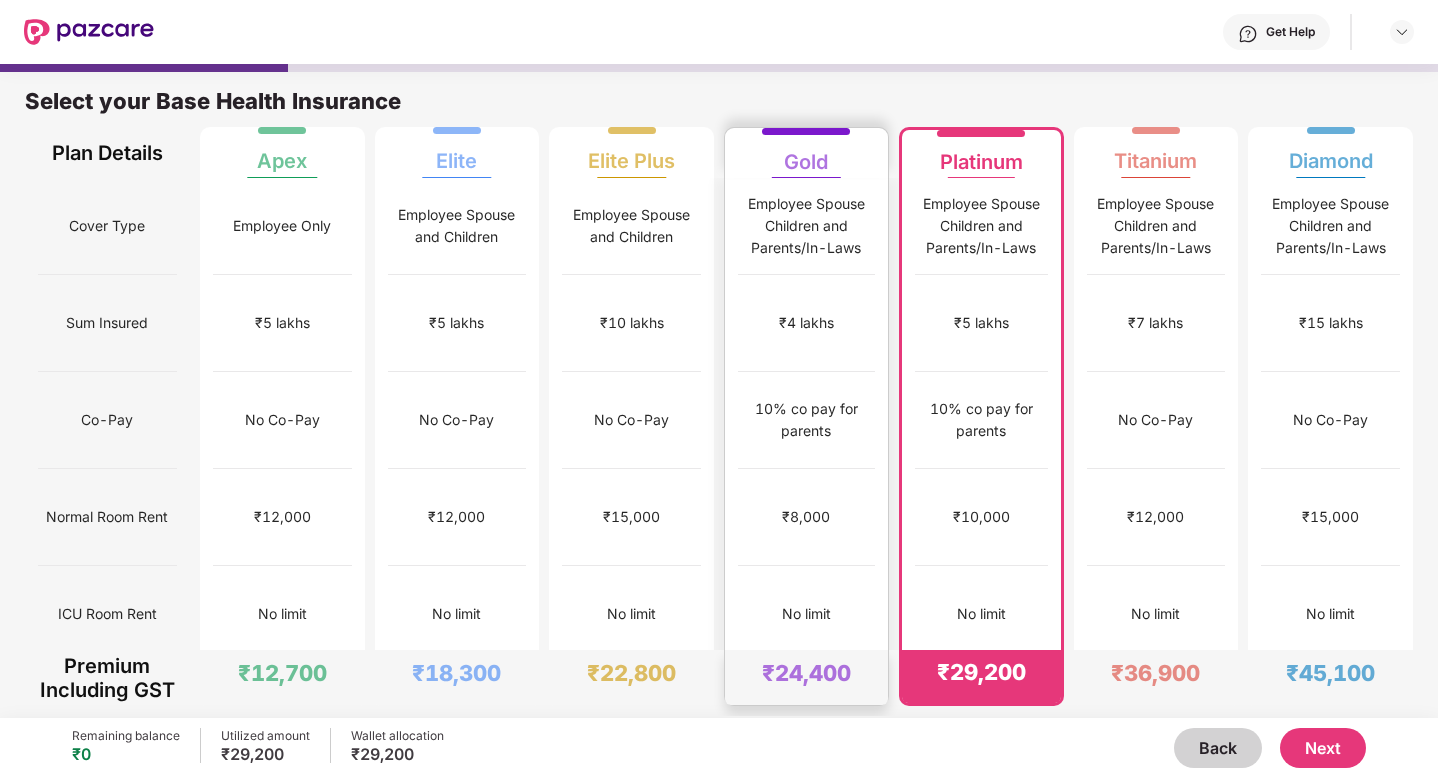 click on "₹8,000" at bounding box center (806, 517) 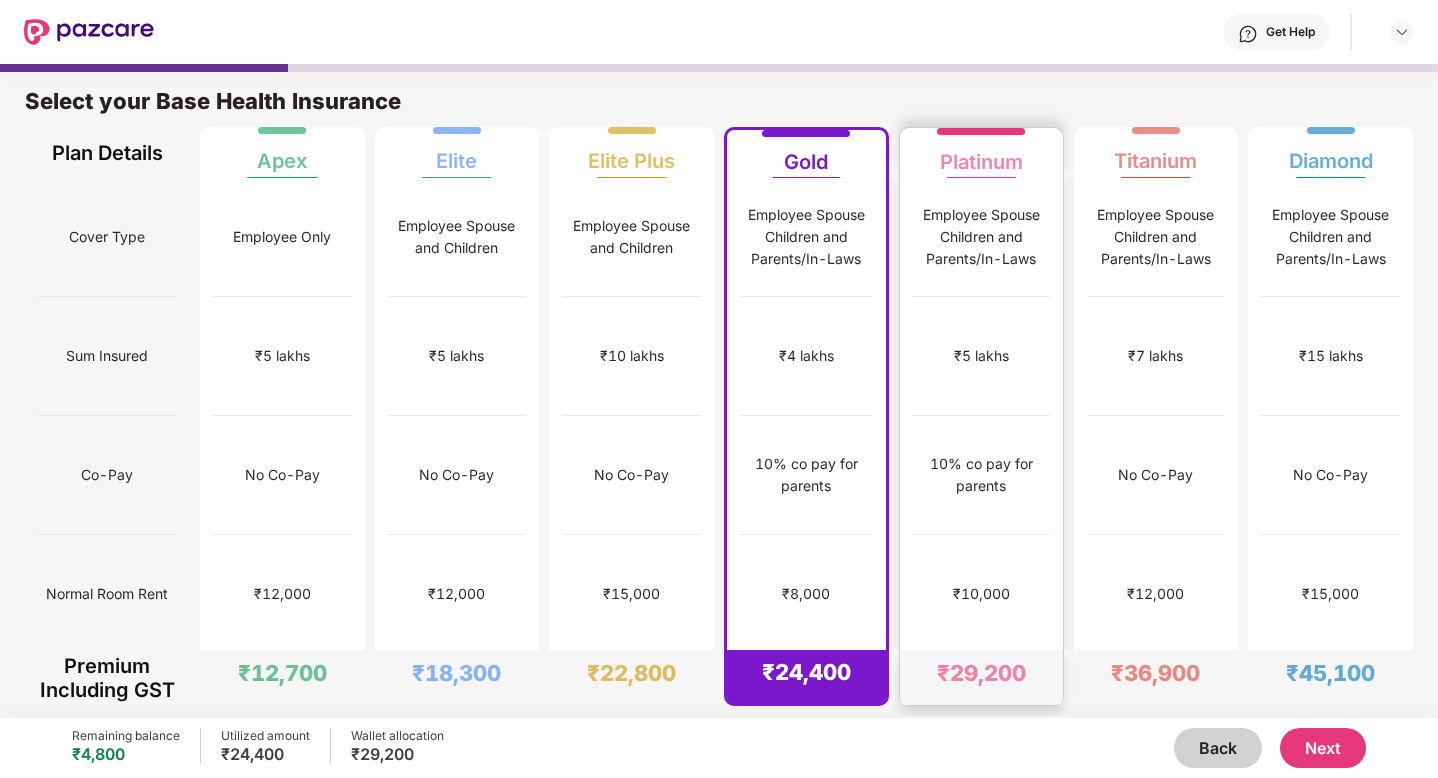 click on "₹10,000" at bounding box center (981, 594) 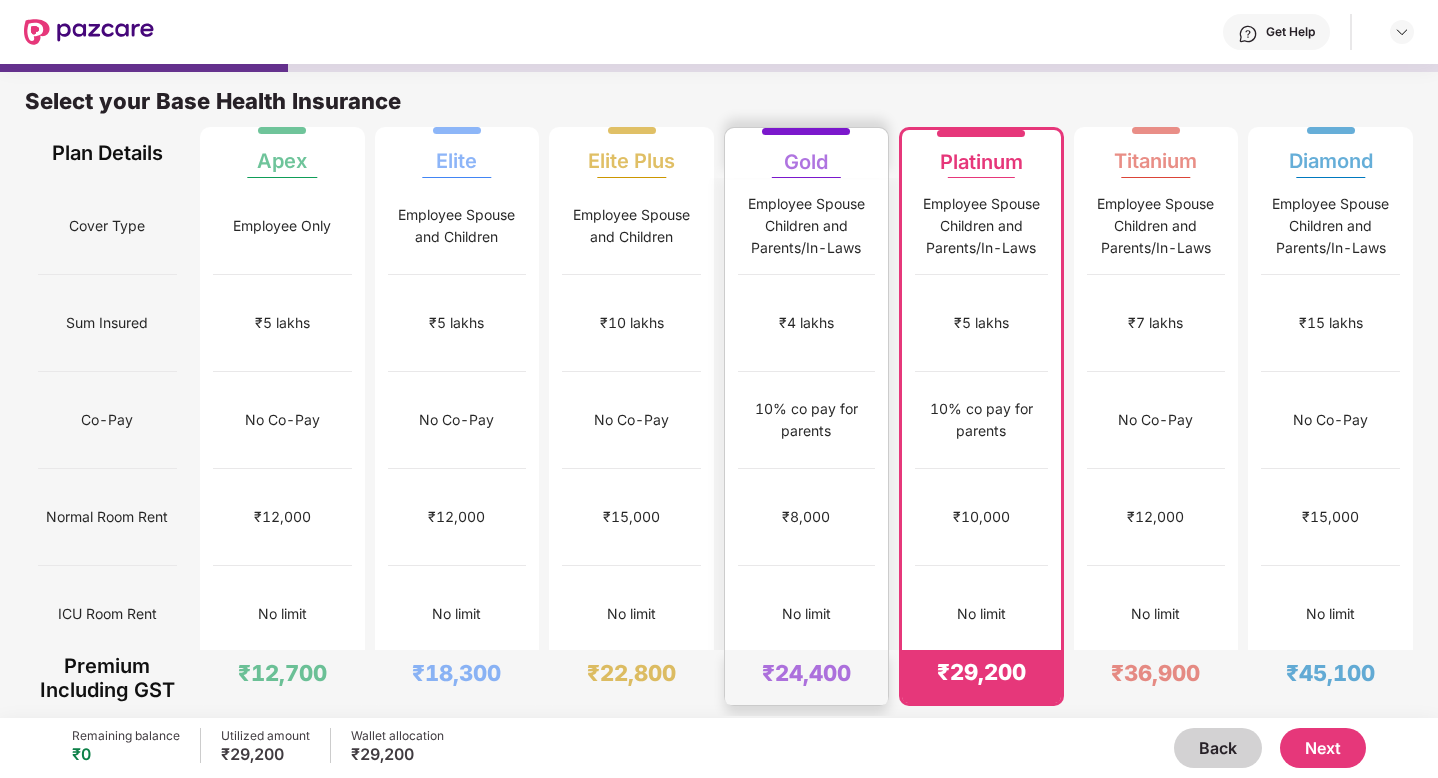 click on "₹8,000" at bounding box center (806, 517) 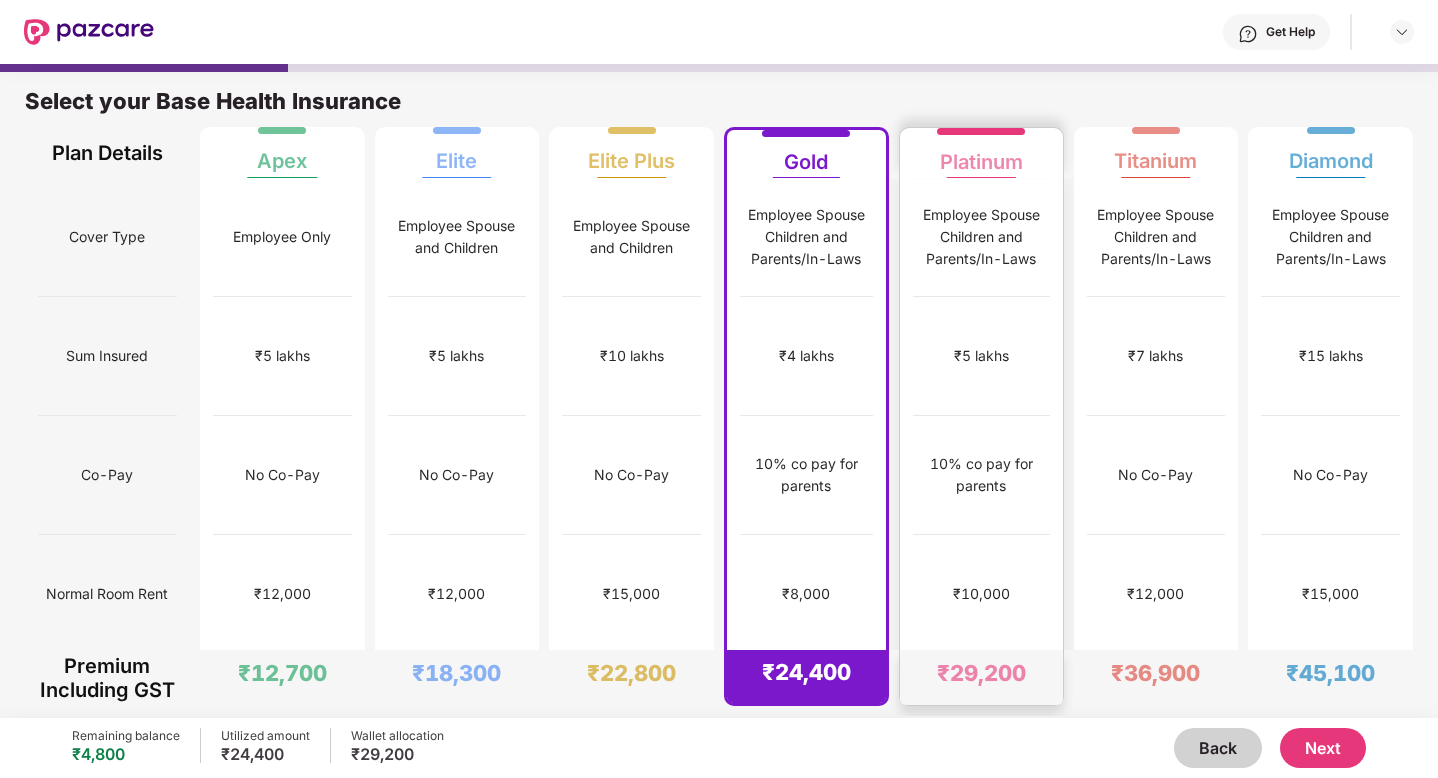 click on "Platinum" at bounding box center [981, 154] 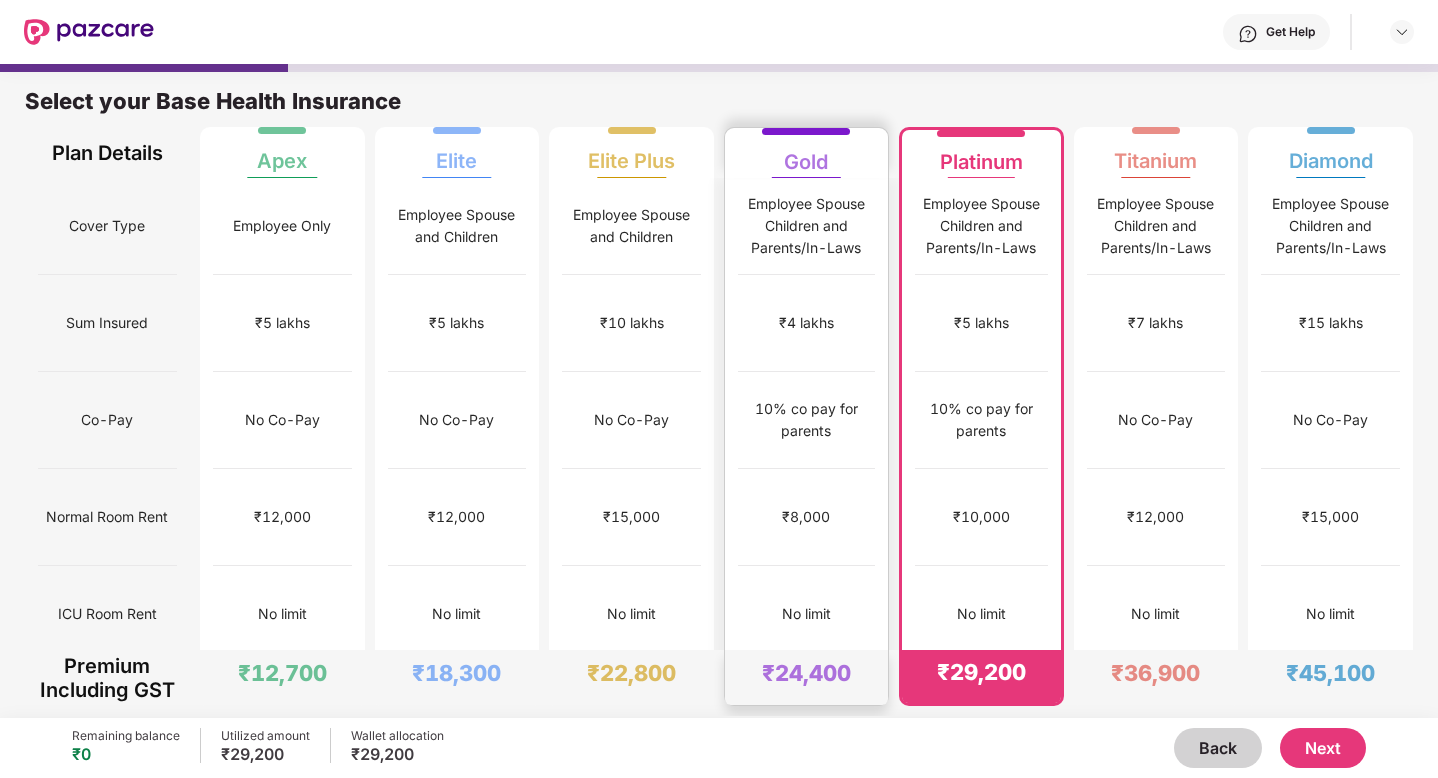 click on "₹4 lakhs" at bounding box center (806, 323) 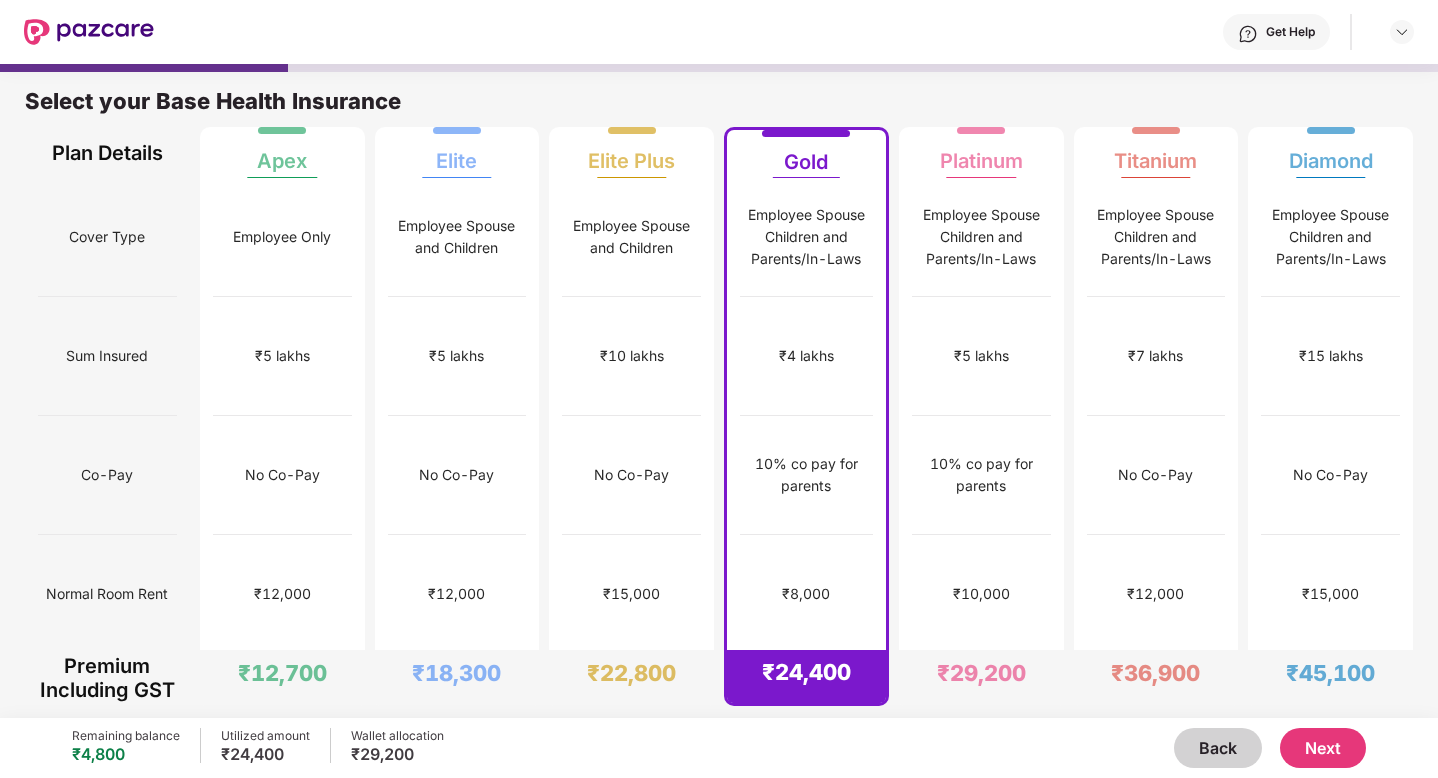 click on "Next" at bounding box center [1323, 748] 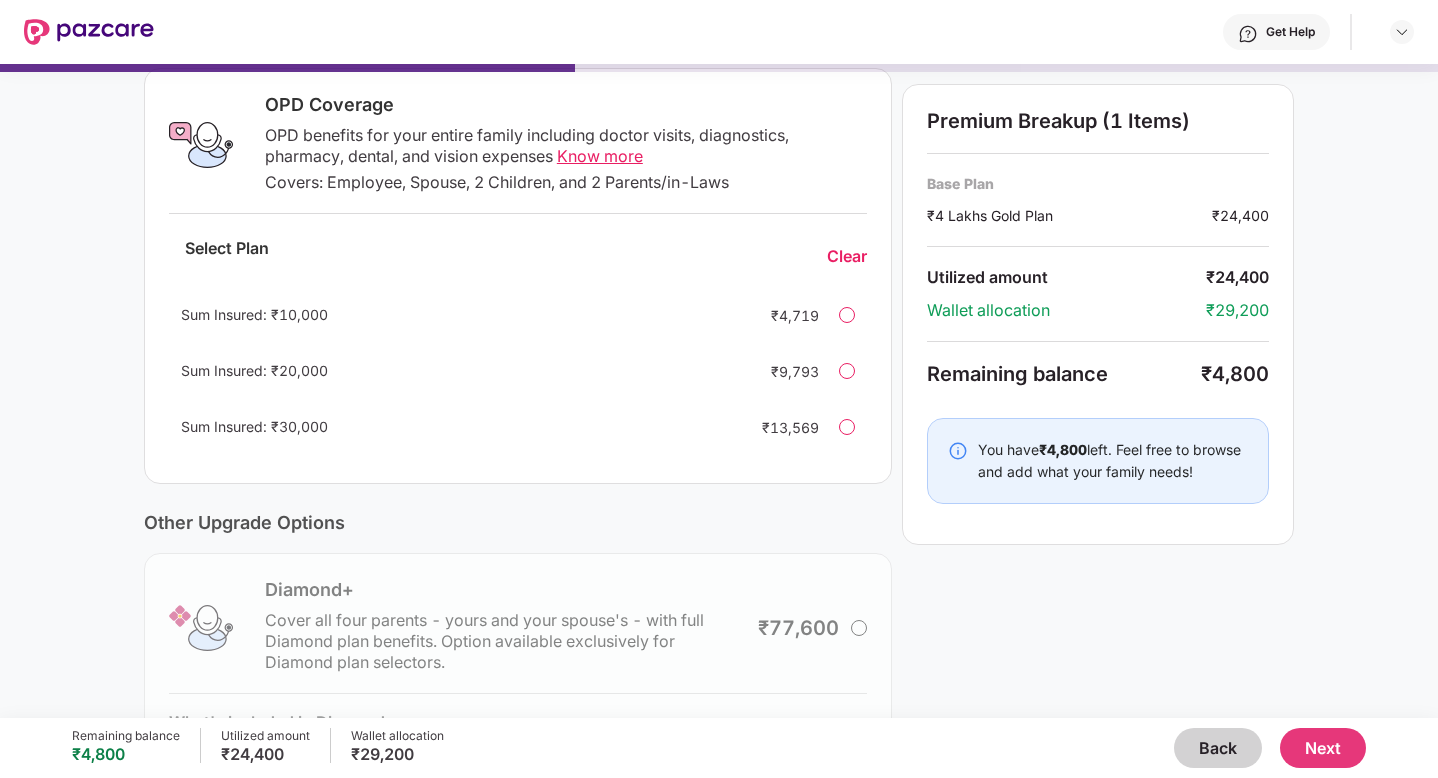 scroll, scrollTop: 470, scrollLeft: 0, axis: vertical 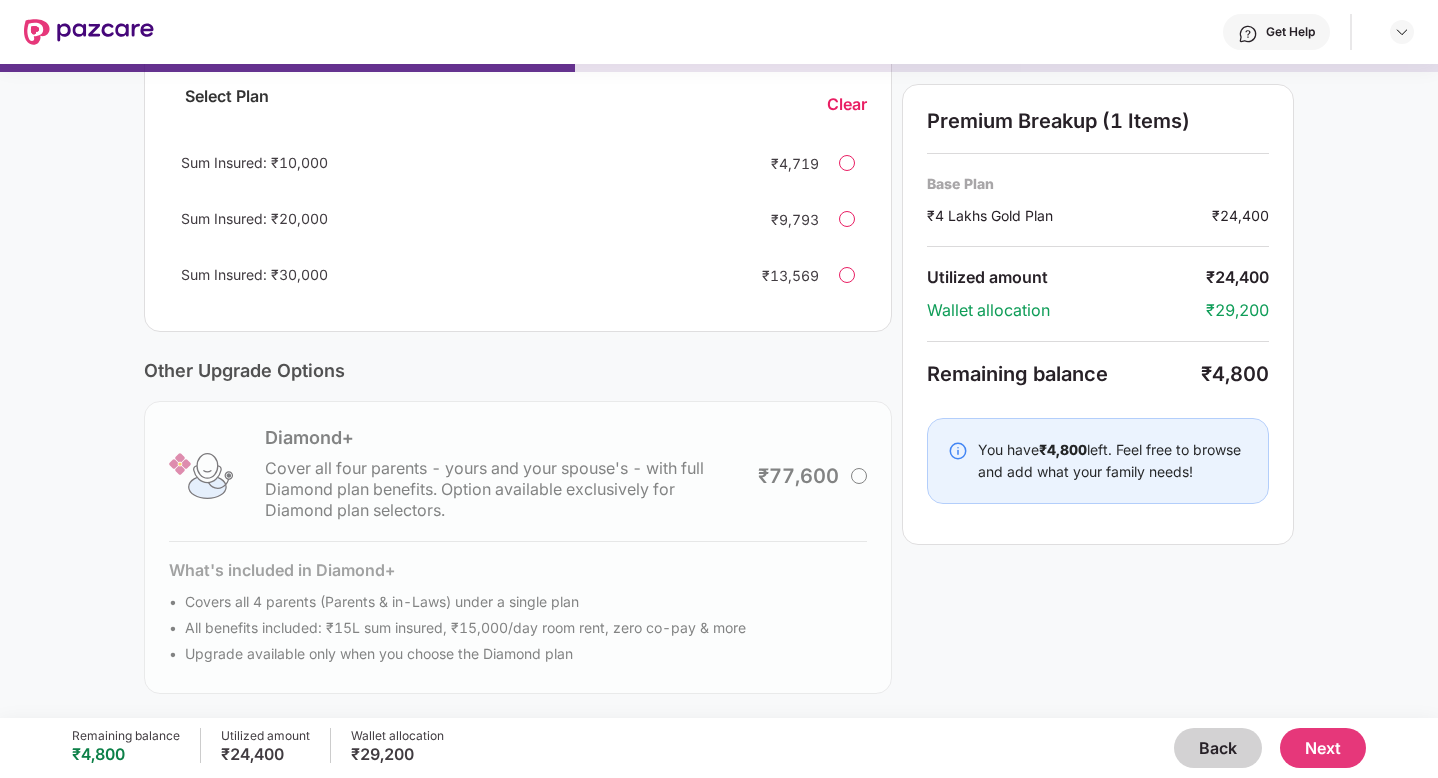 click on "Other Upgrade Options Diamond+ Cover all four parents - yours and your spouse's - with full Diamond plan benefits. Option available exclusively for Diamond plan selectors. ₹77,600 What's included in Diamond+ Covers all 4 parents (Parents & in-Laws) under a single plan All benefits included: ₹15L sum insured, ₹15,000/day room rent, zero co-pay & more Upgrade available only when you choose the Diamond plan" at bounding box center (518, 523) 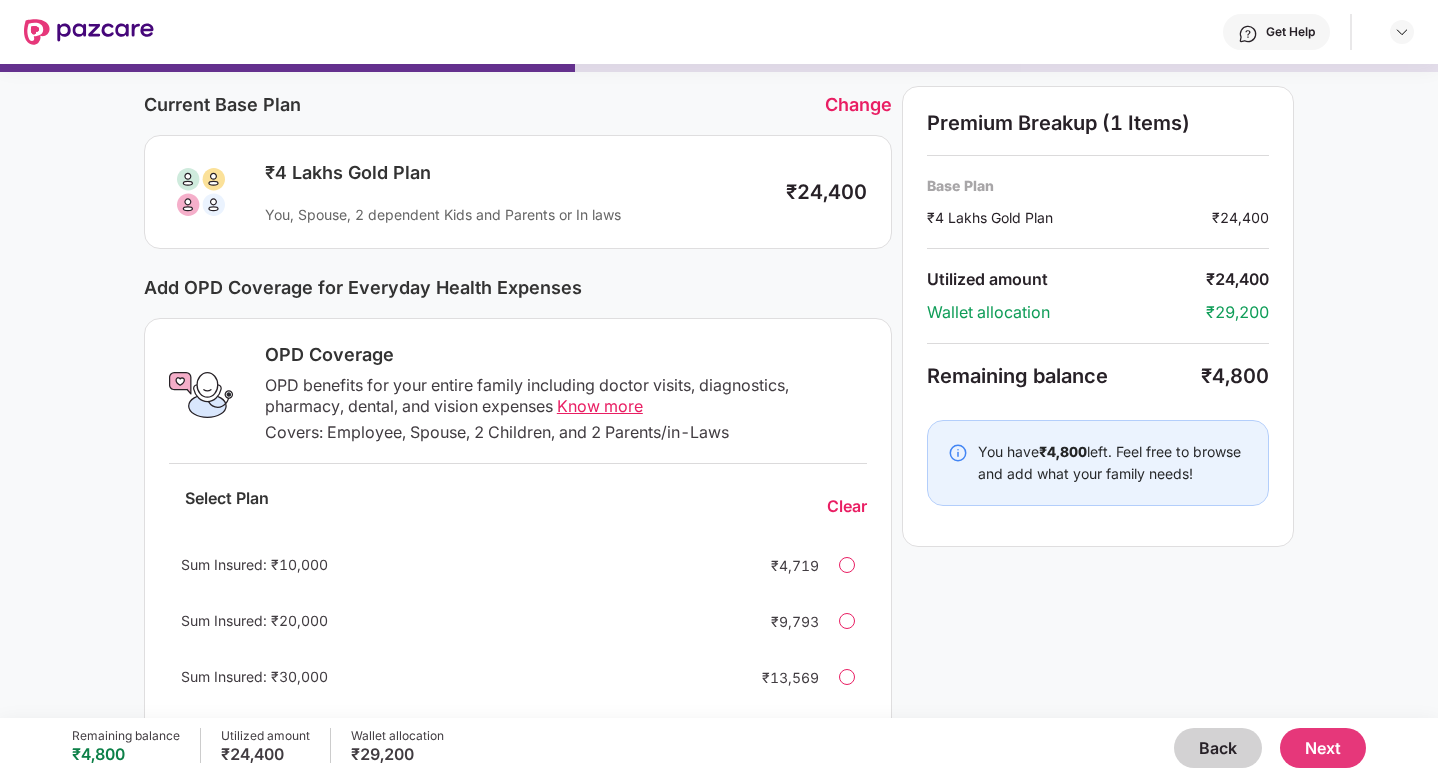 scroll, scrollTop: 0, scrollLeft: 0, axis: both 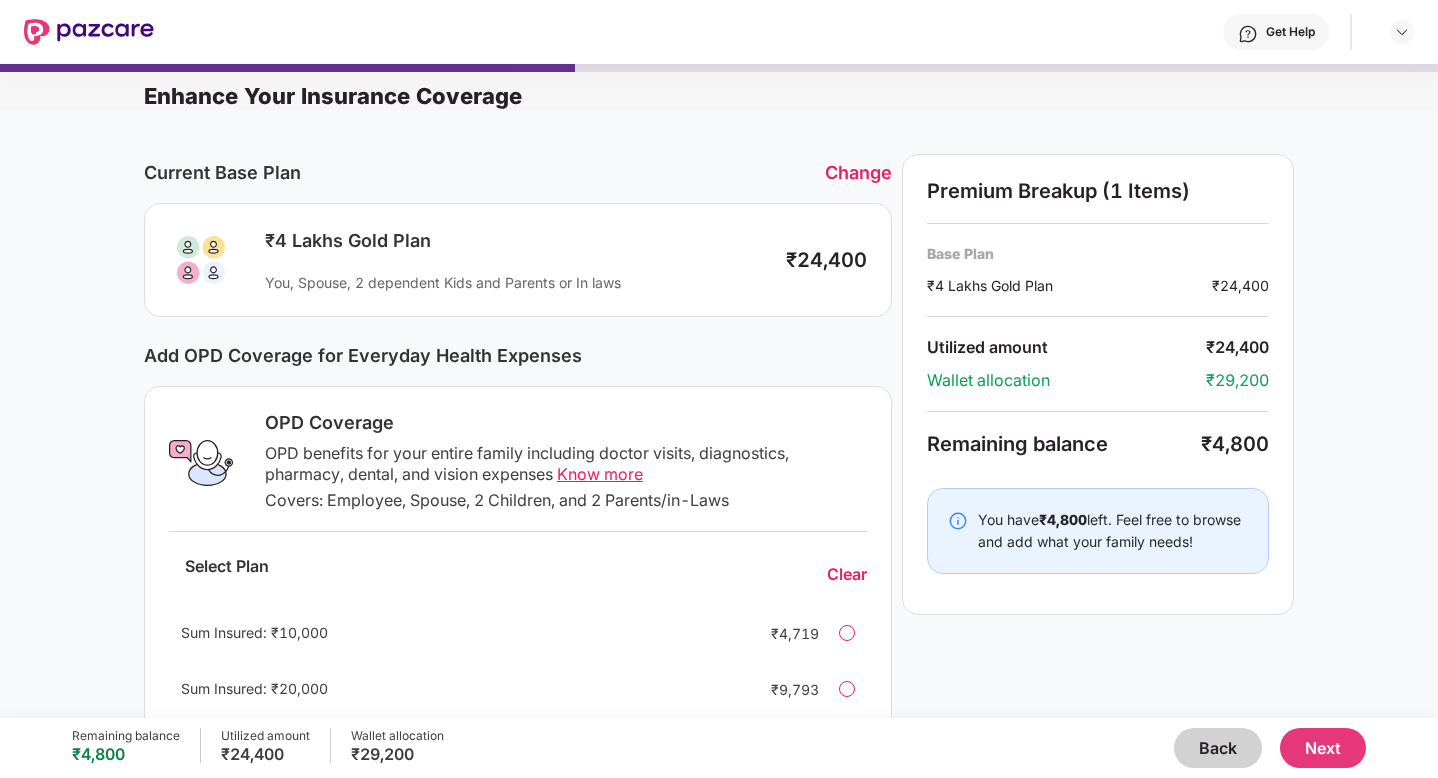 click on "Back" at bounding box center (1218, 748) 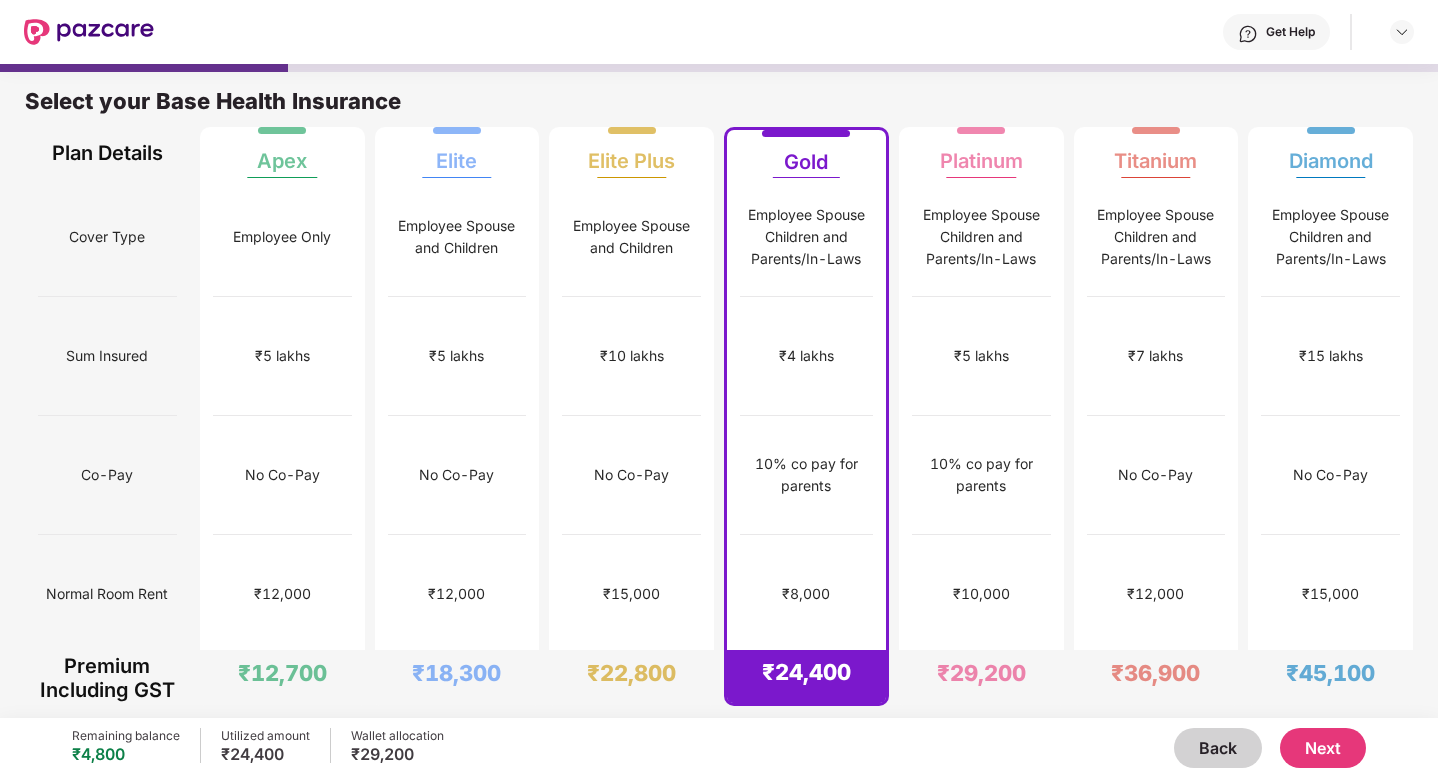 click on "Next" at bounding box center (1323, 748) 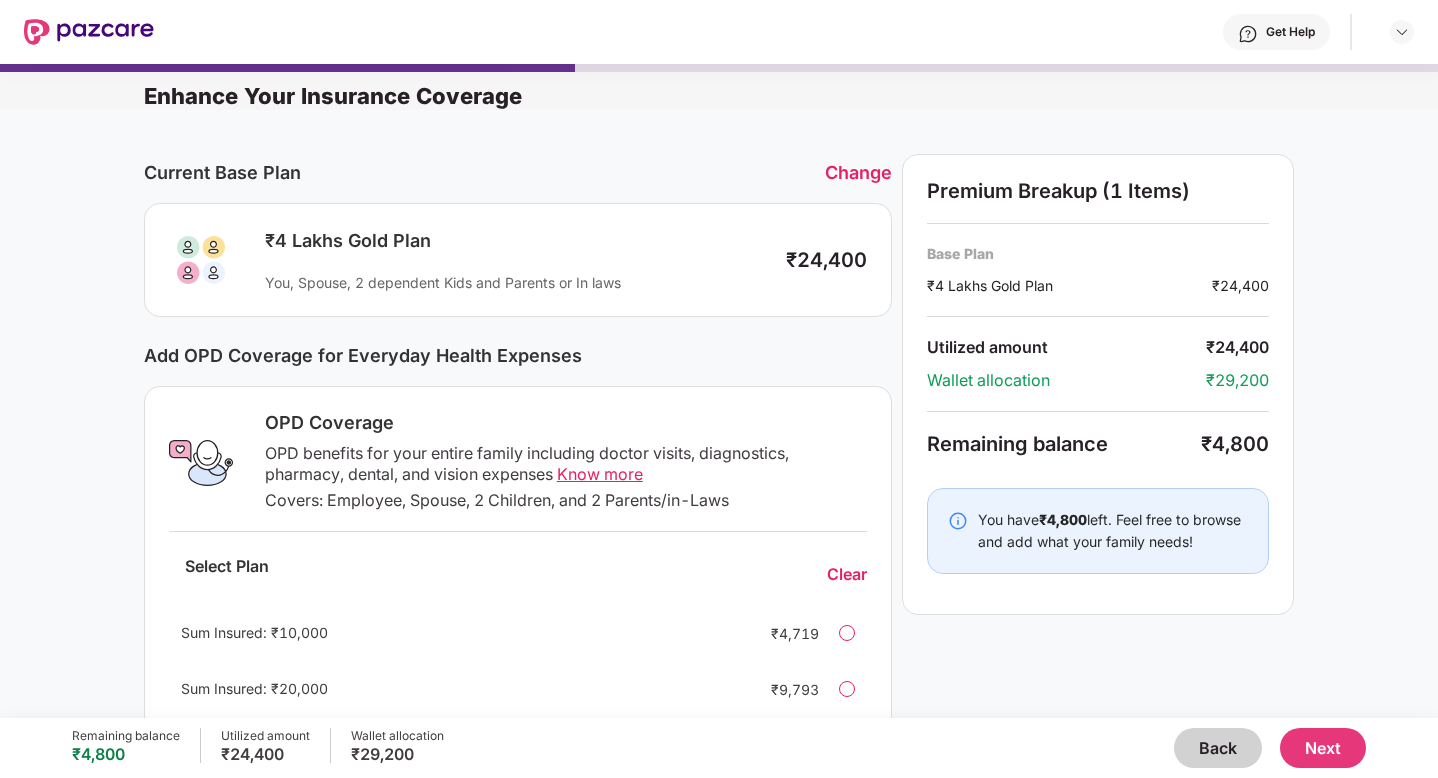 scroll, scrollTop: 470, scrollLeft: 0, axis: vertical 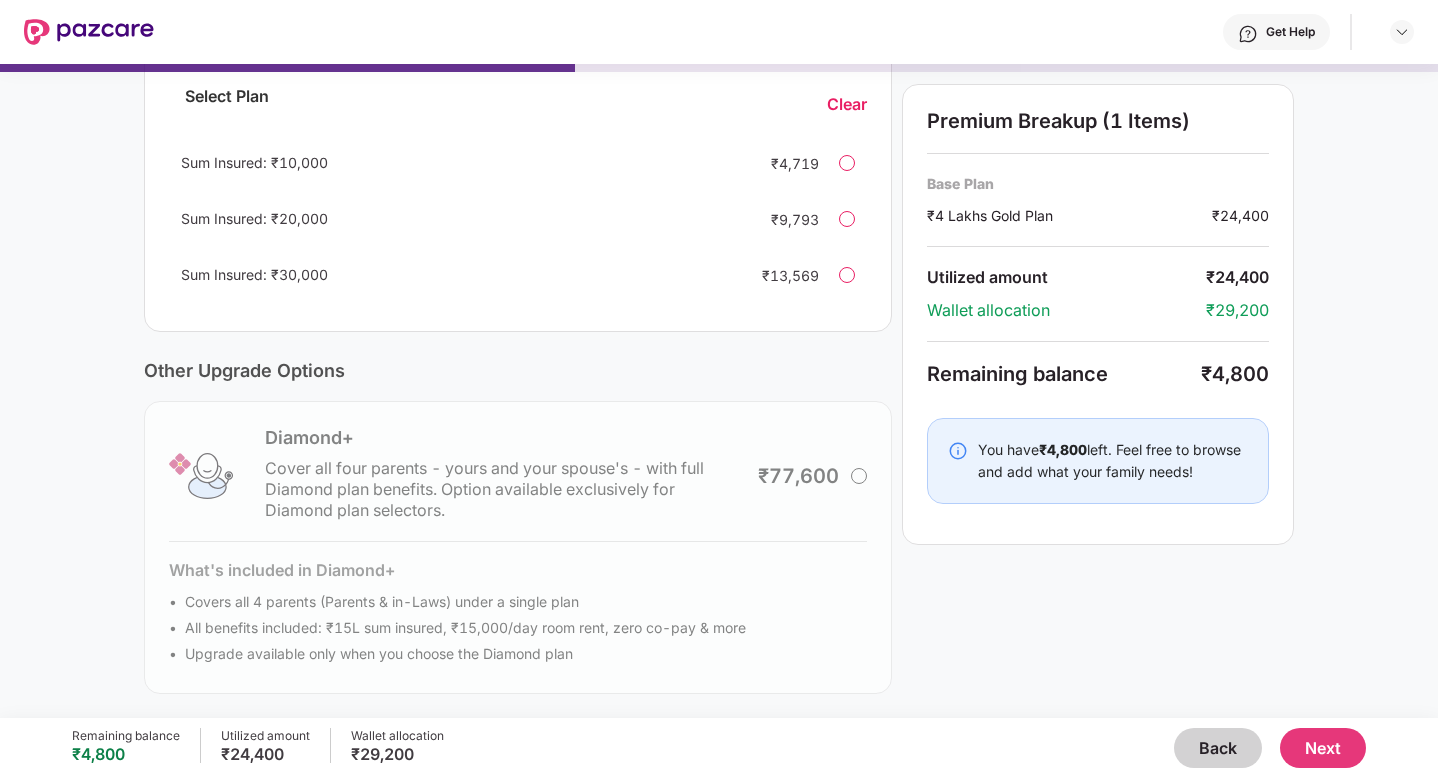 click on "Next" at bounding box center [1323, 748] 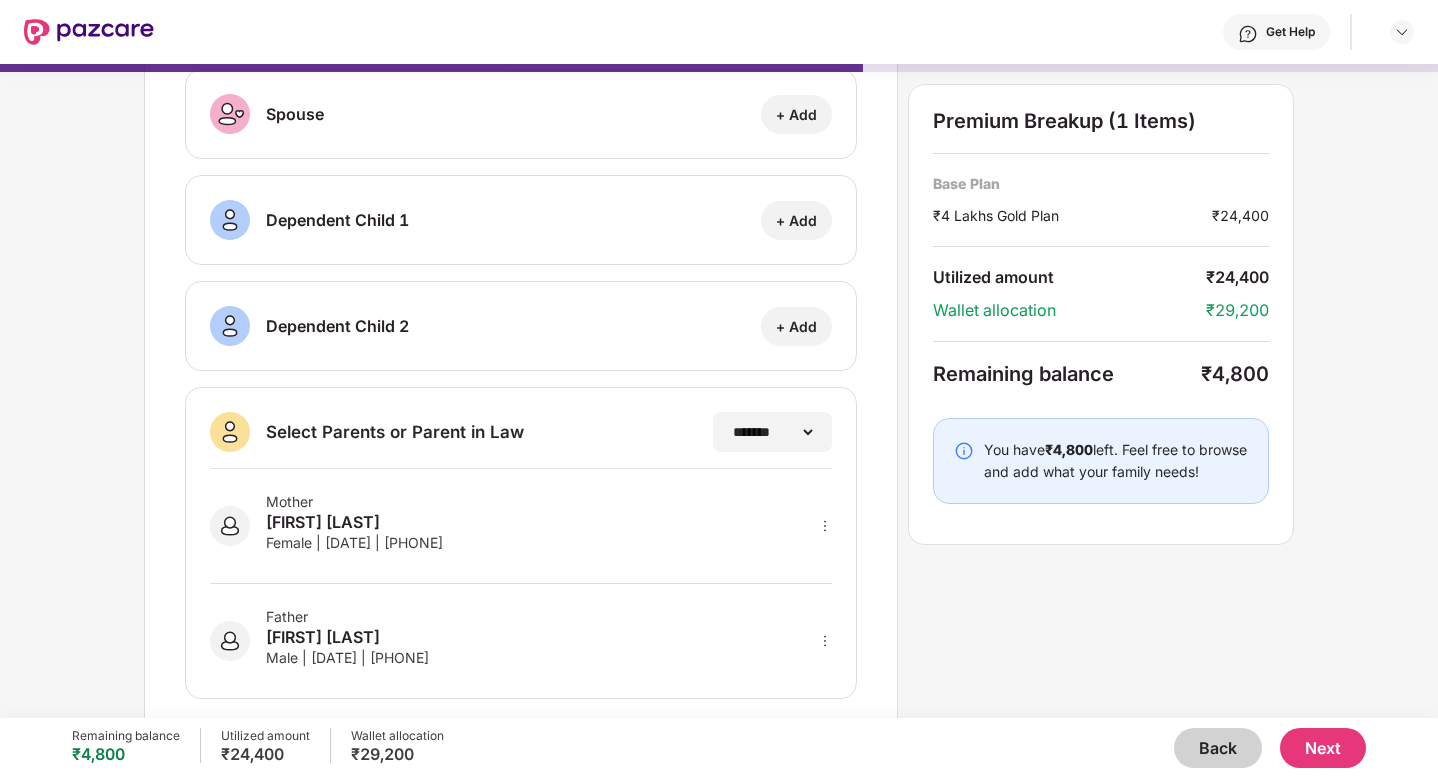 scroll, scrollTop: 261, scrollLeft: 0, axis: vertical 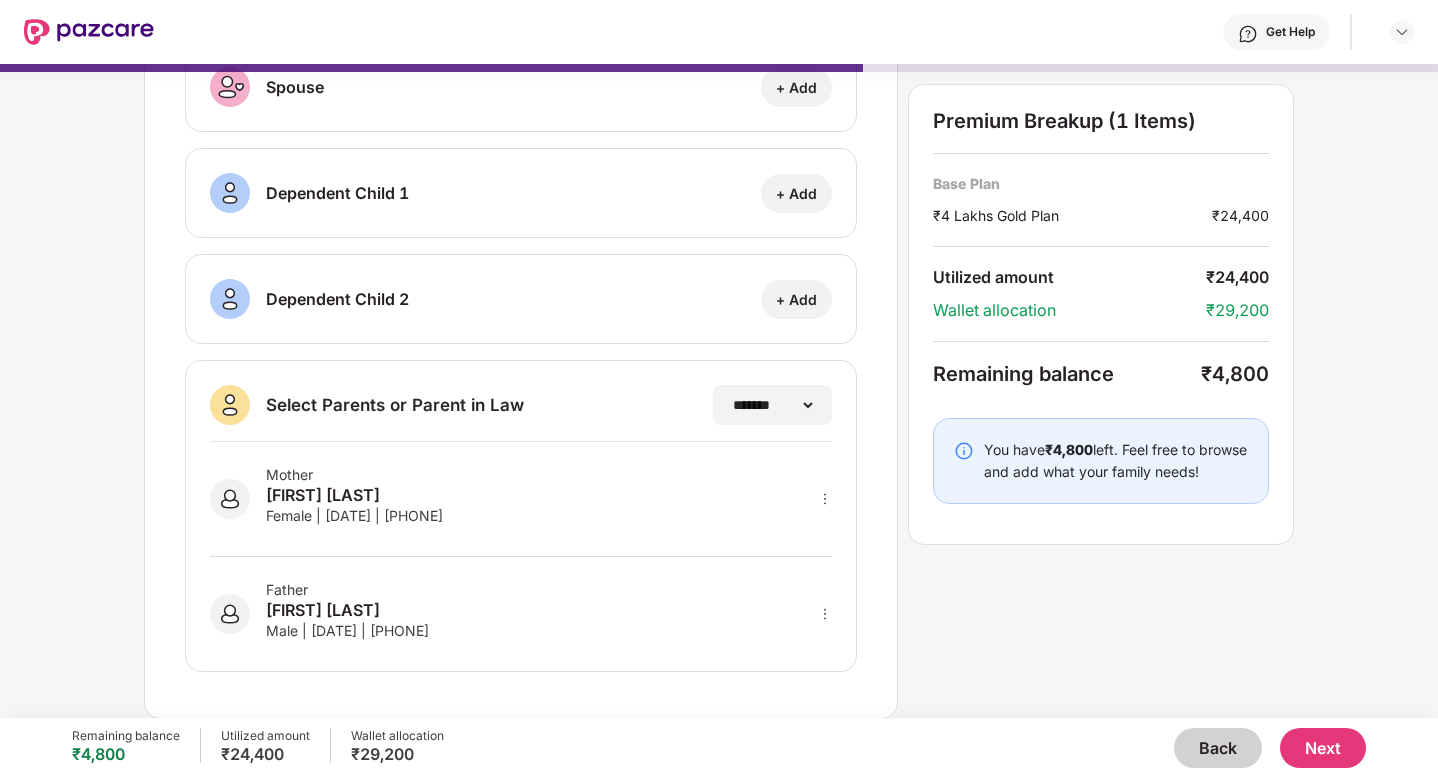 click on "Next" at bounding box center (1323, 748) 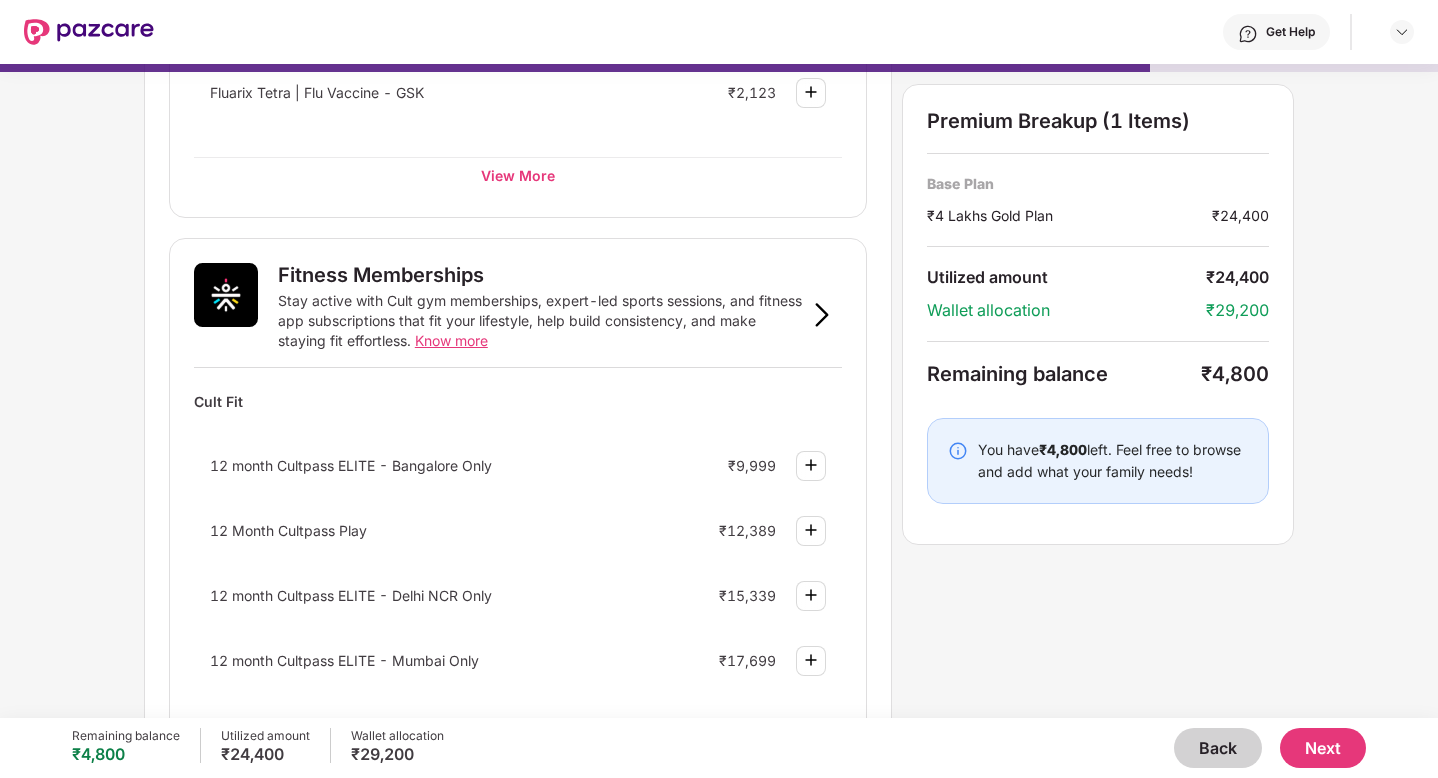 scroll, scrollTop: 618, scrollLeft: 0, axis: vertical 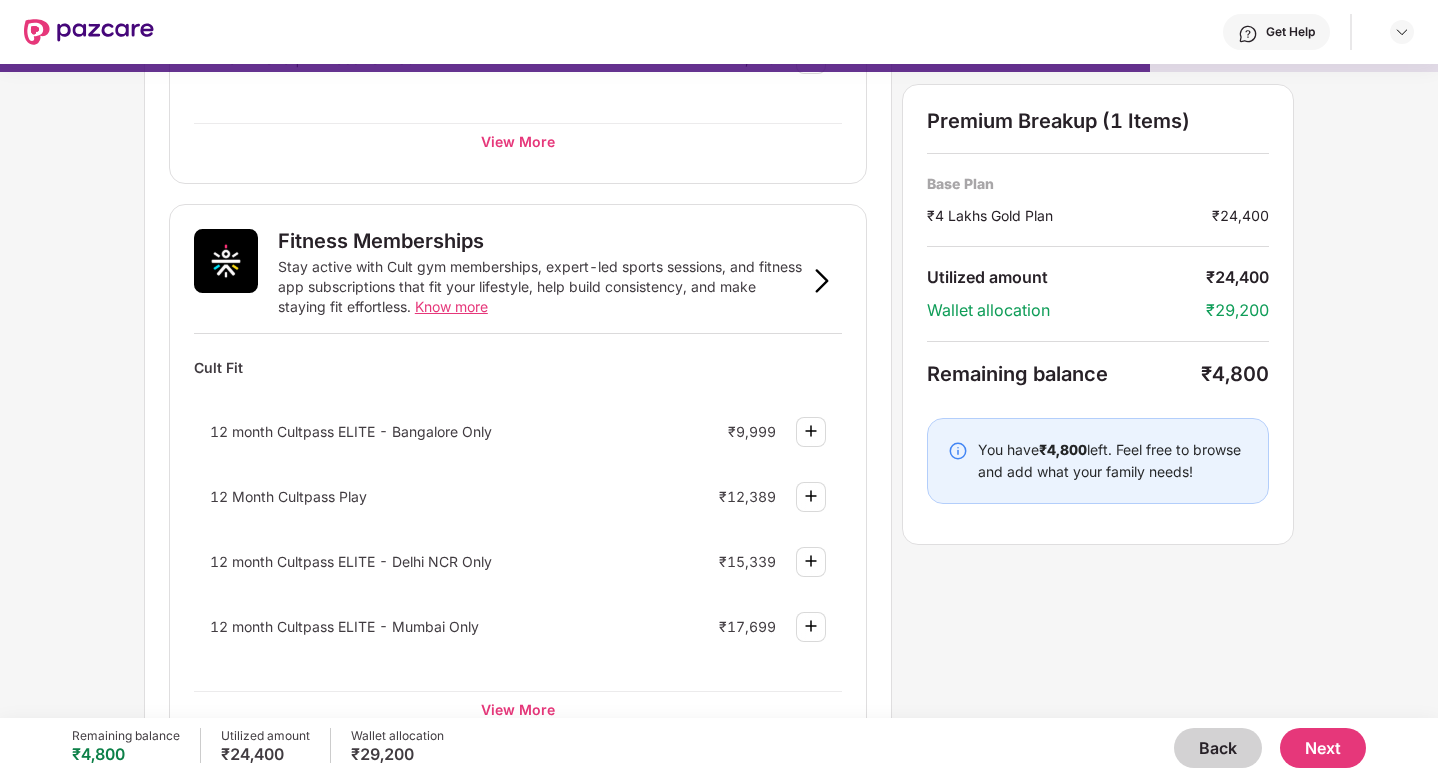 click at bounding box center (811, 431) 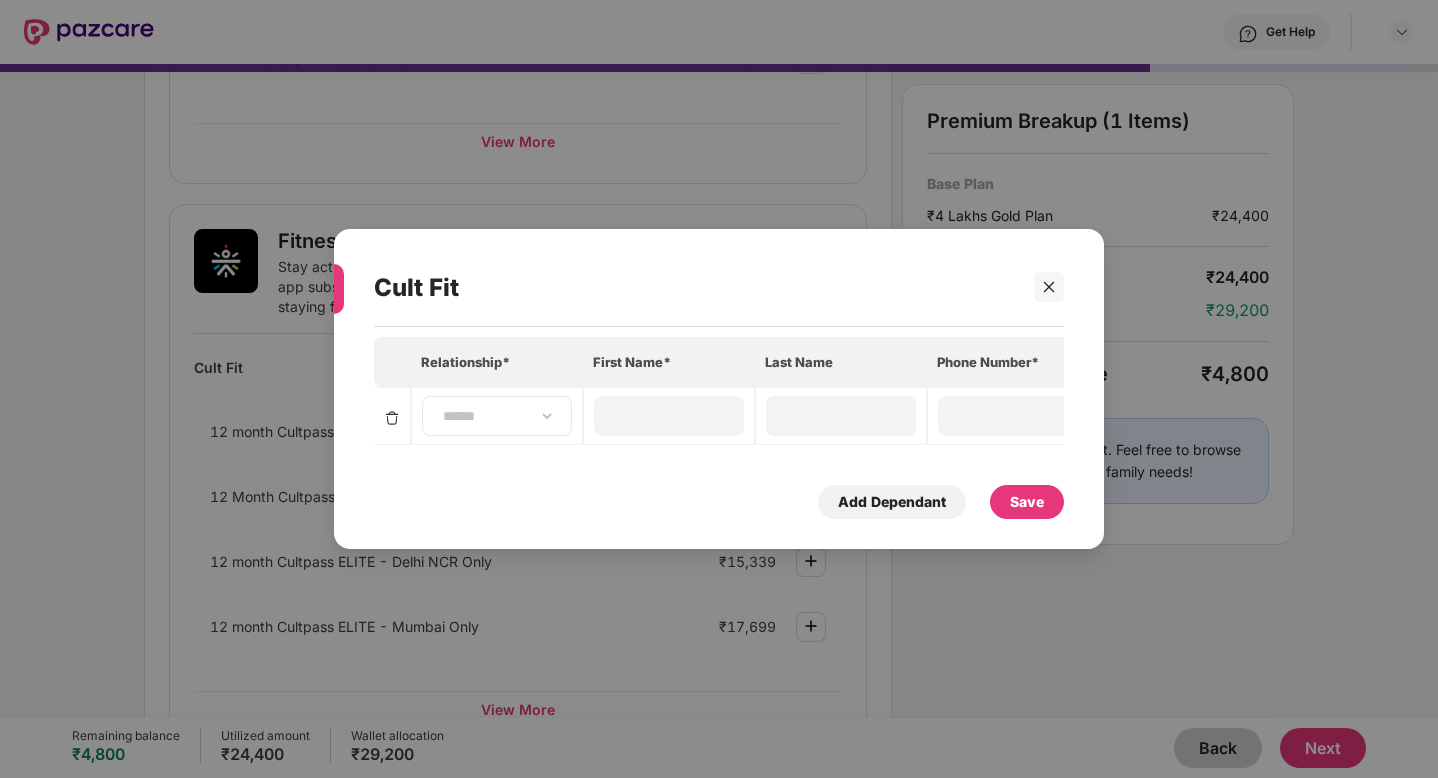 click on "**********" at bounding box center [497, 416] 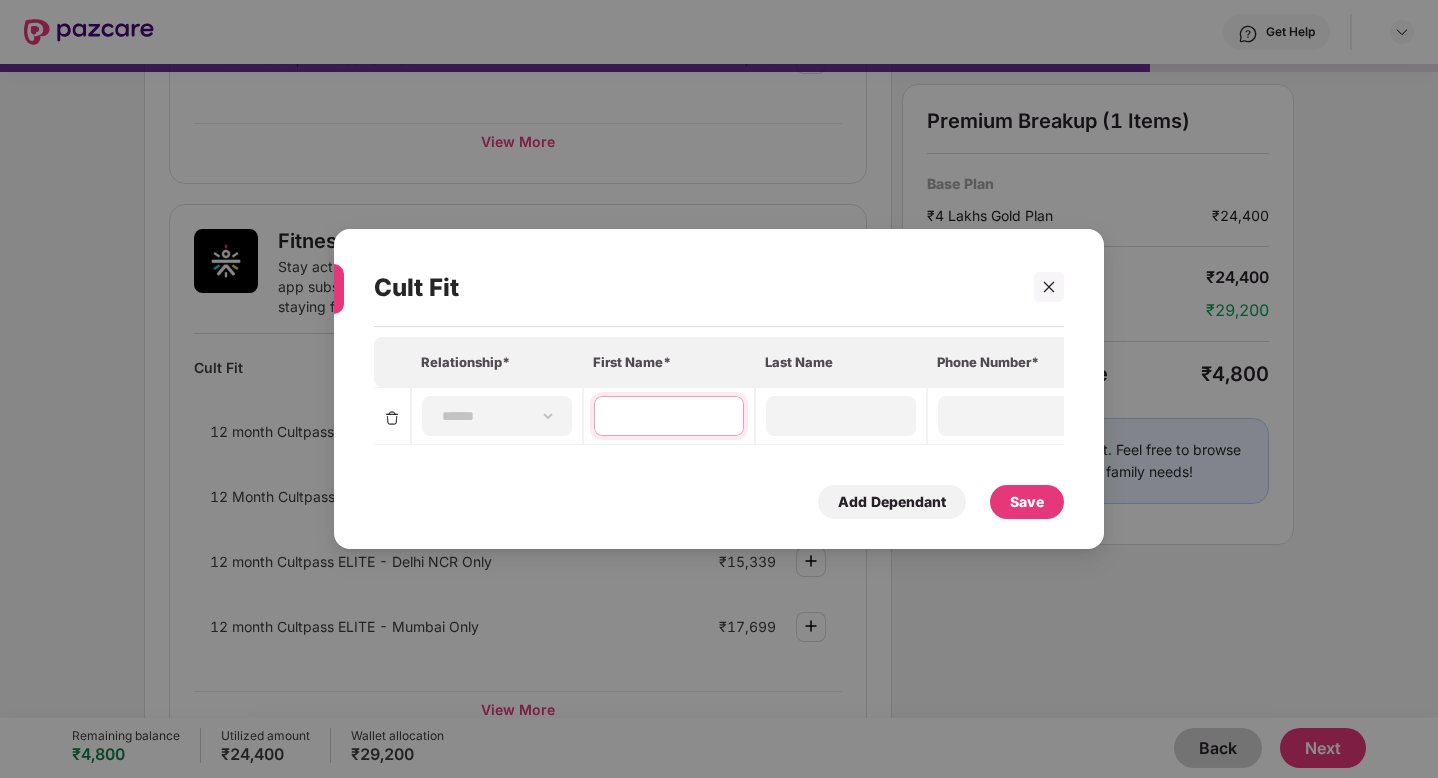 click at bounding box center [669, 416] 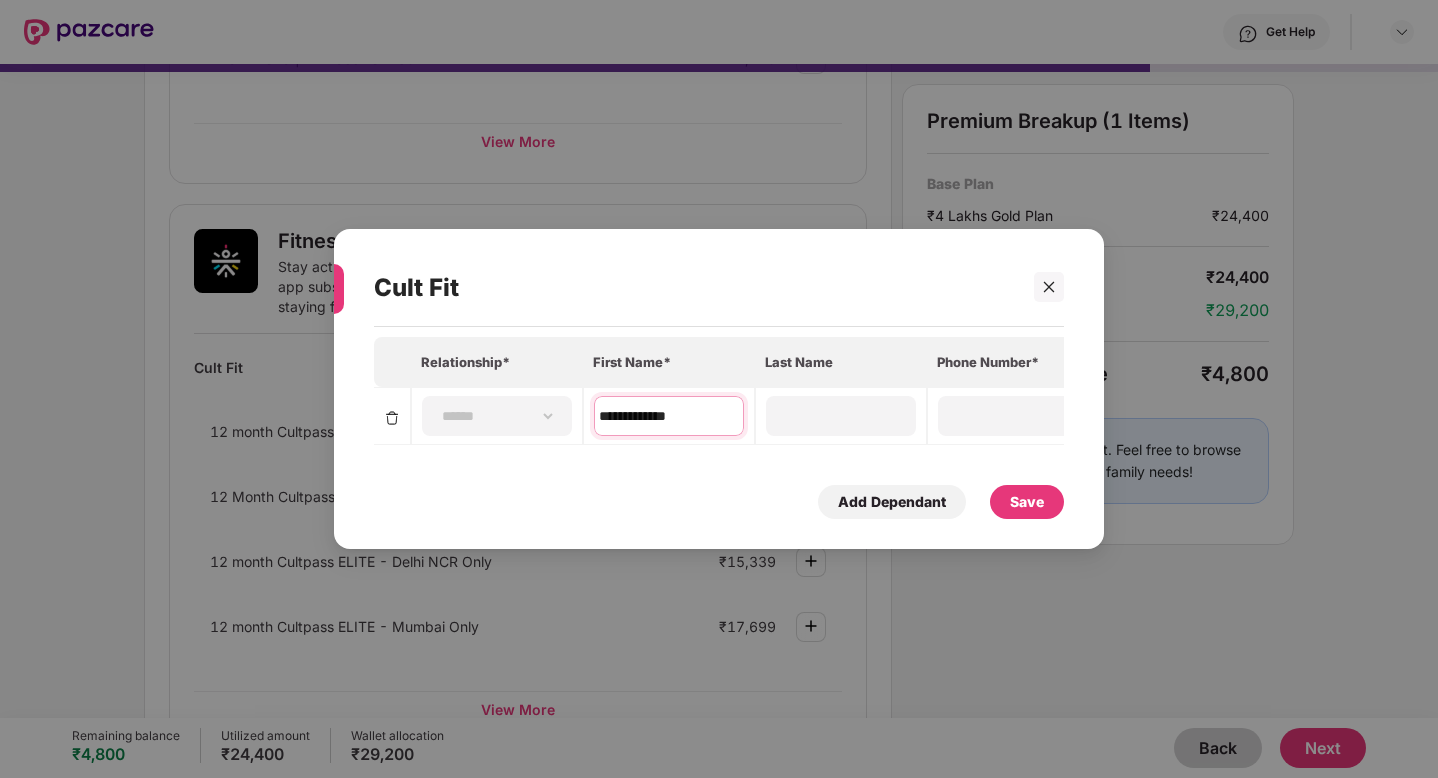 type on "**********" 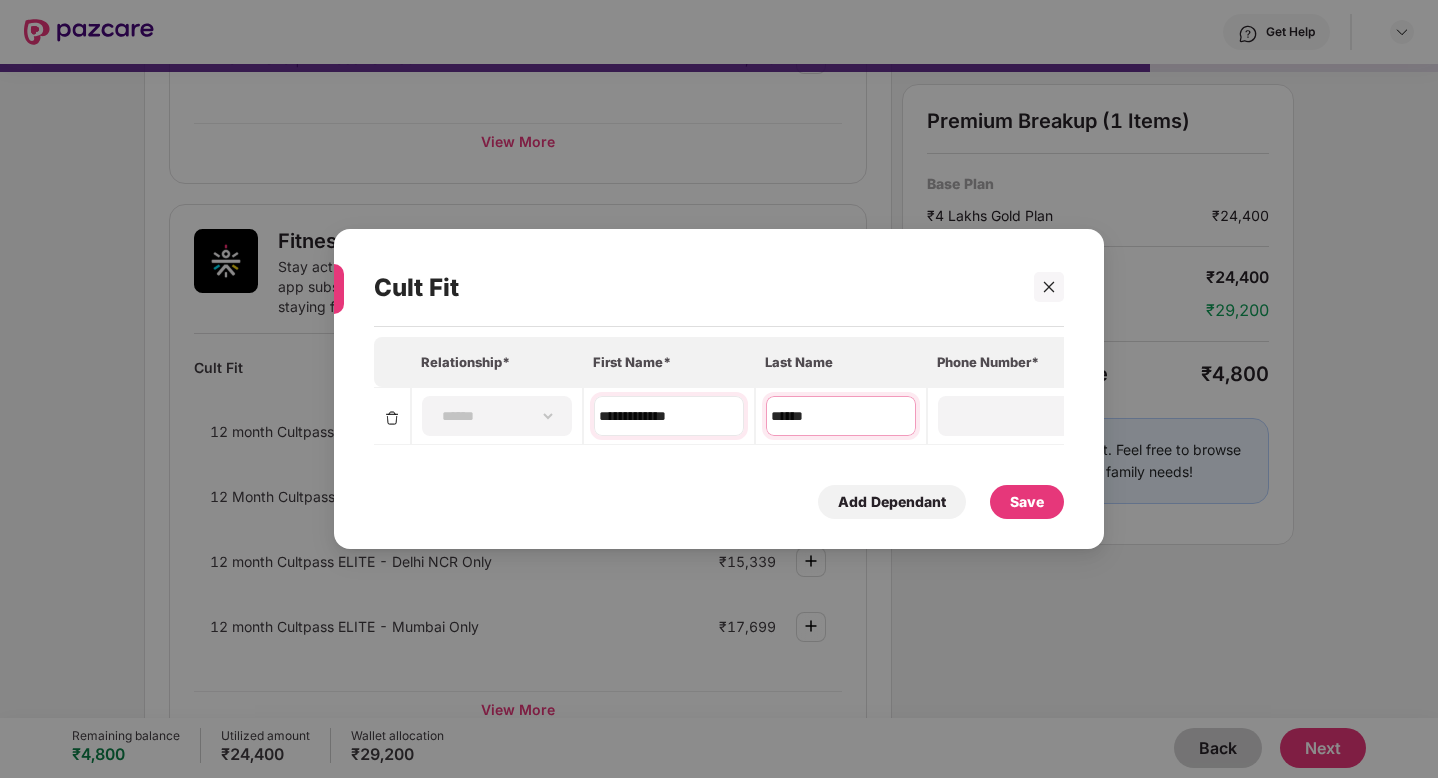 type on "******" 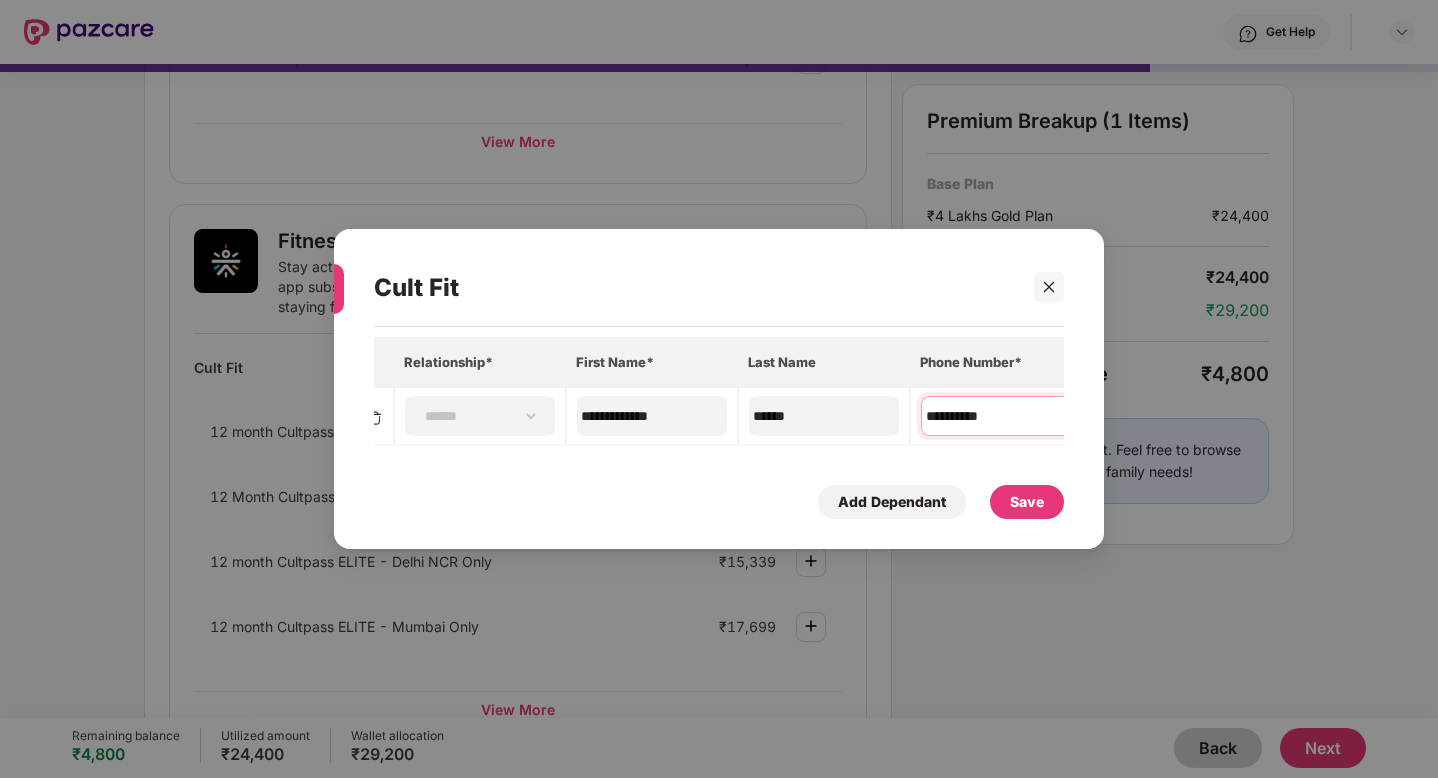 scroll, scrollTop: 0, scrollLeft: 0, axis: both 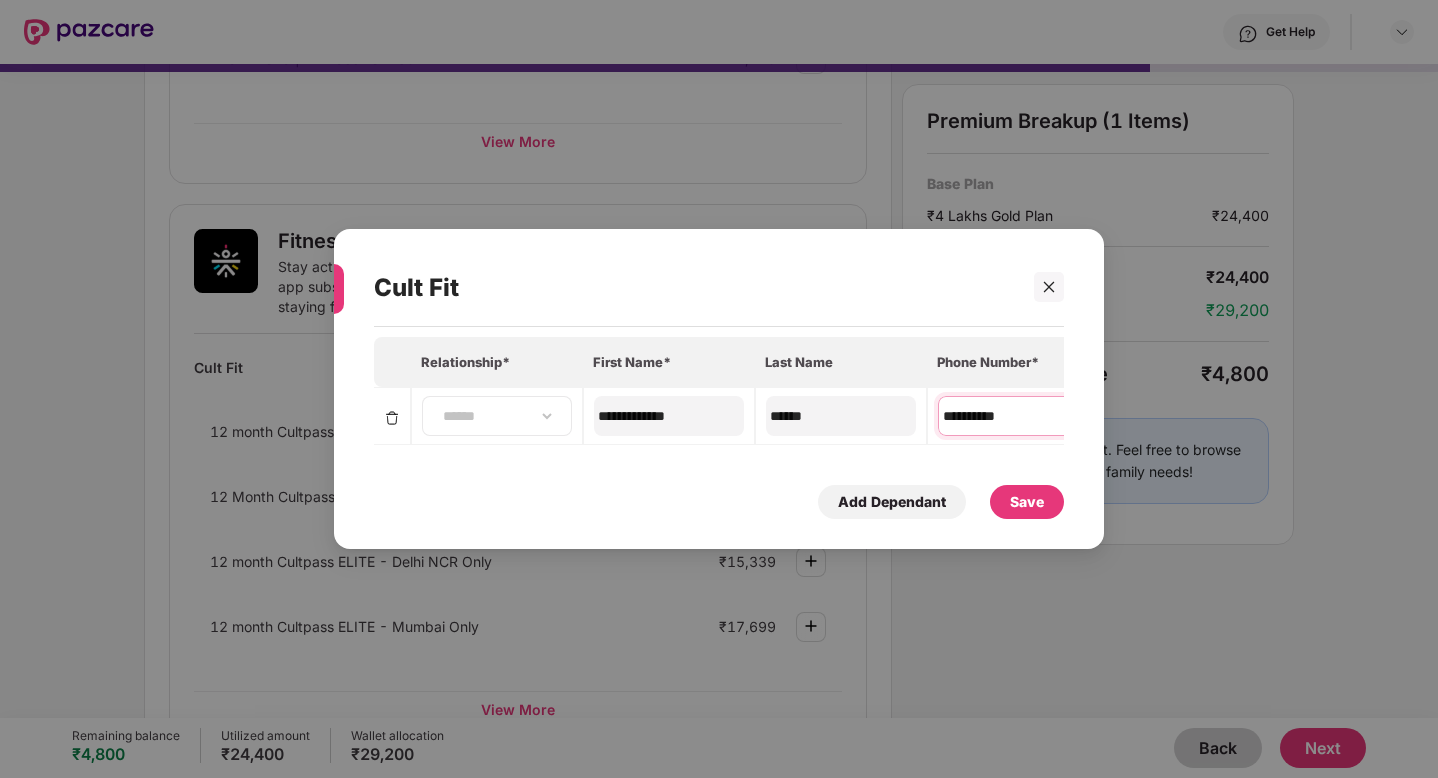 type on "**********" 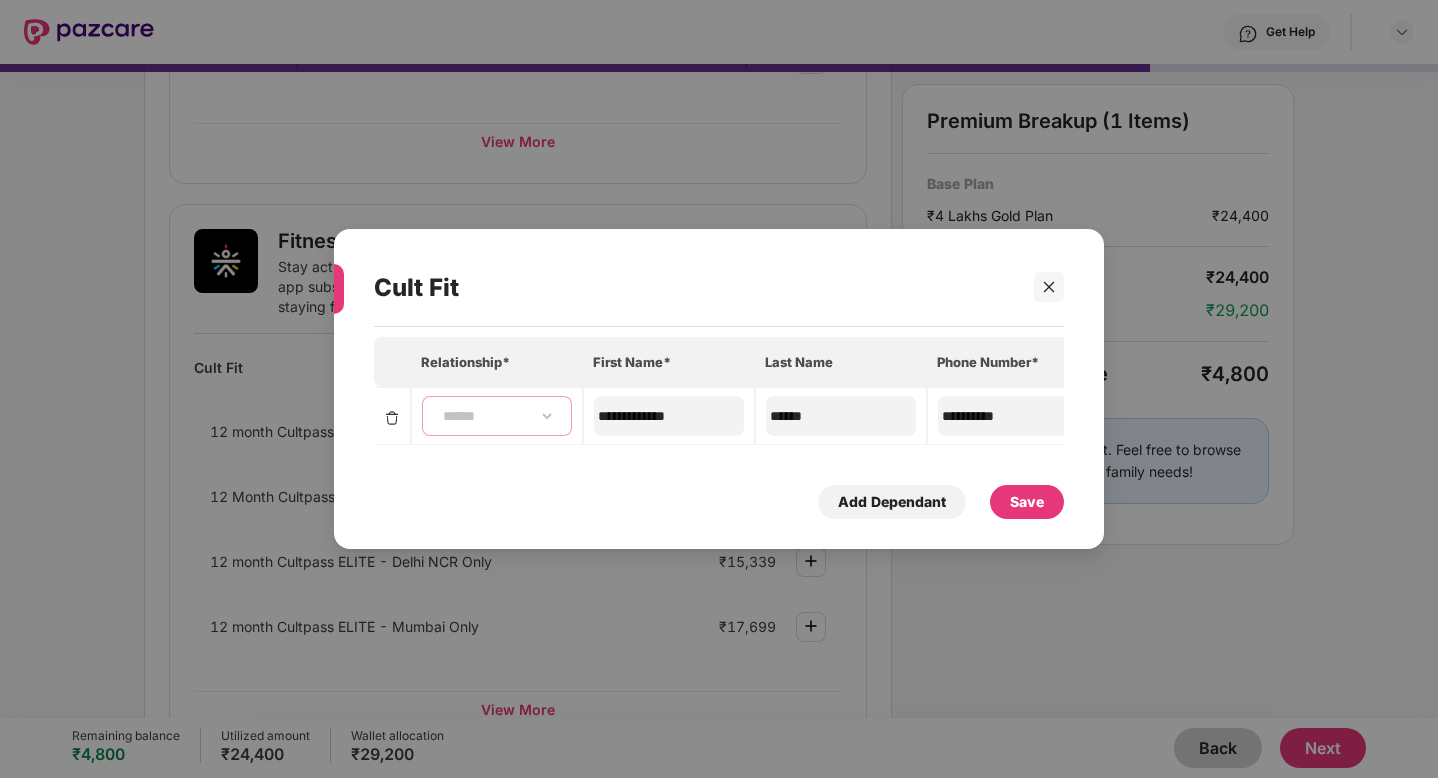 click on "**********" at bounding box center [497, 416] 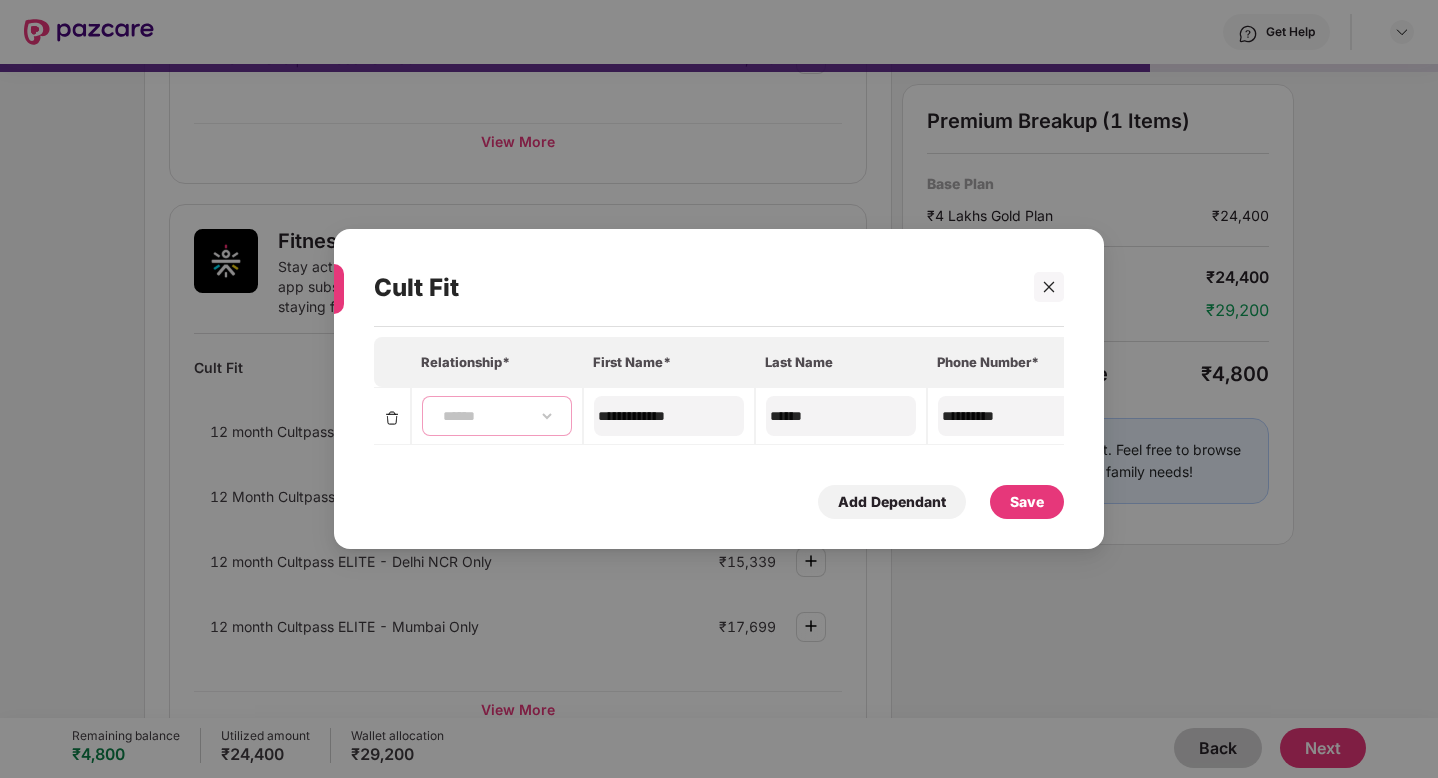 select on "****" 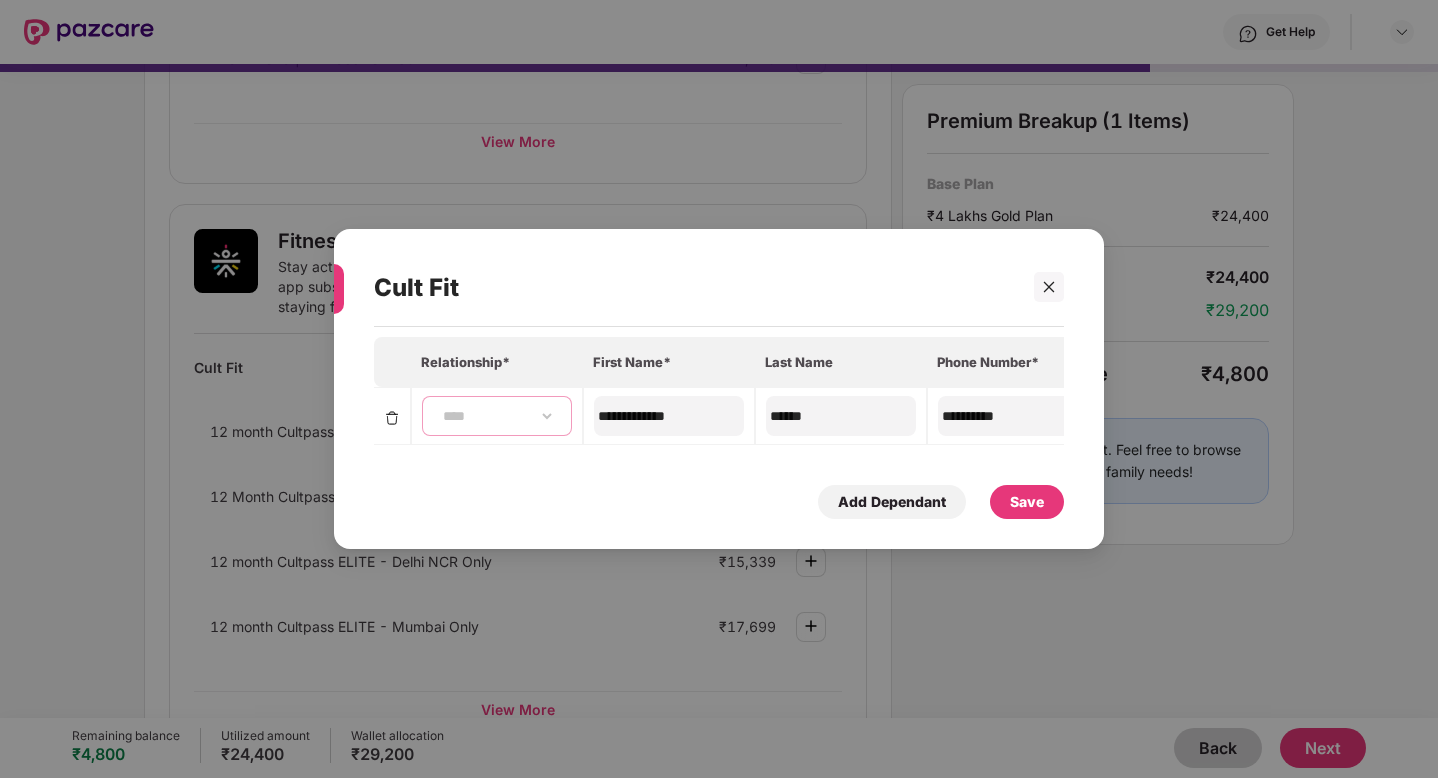 type on "****" 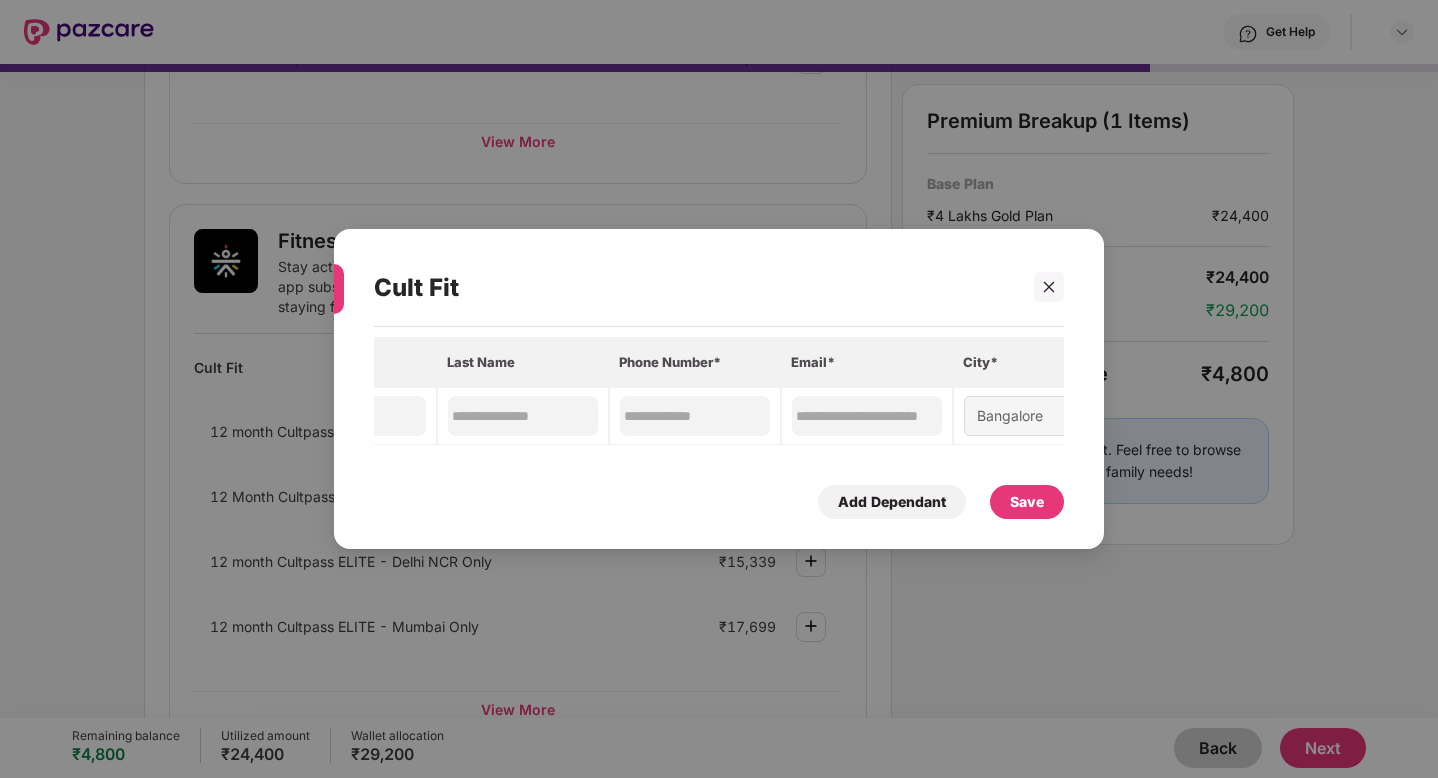 scroll, scrollTop: 0, scrollLeft: 372, axis: horizontal 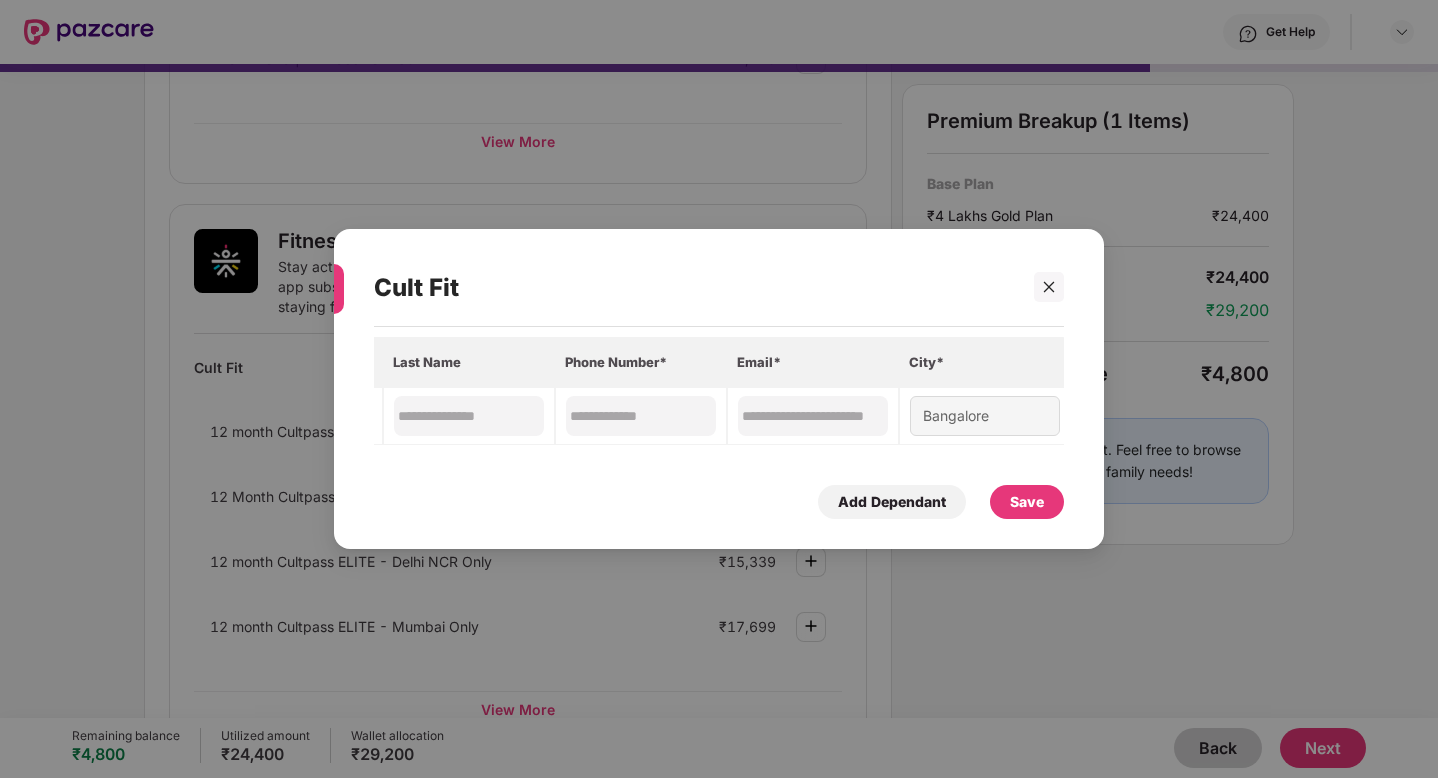 click on "Save" at bounding box center (1027, 502) 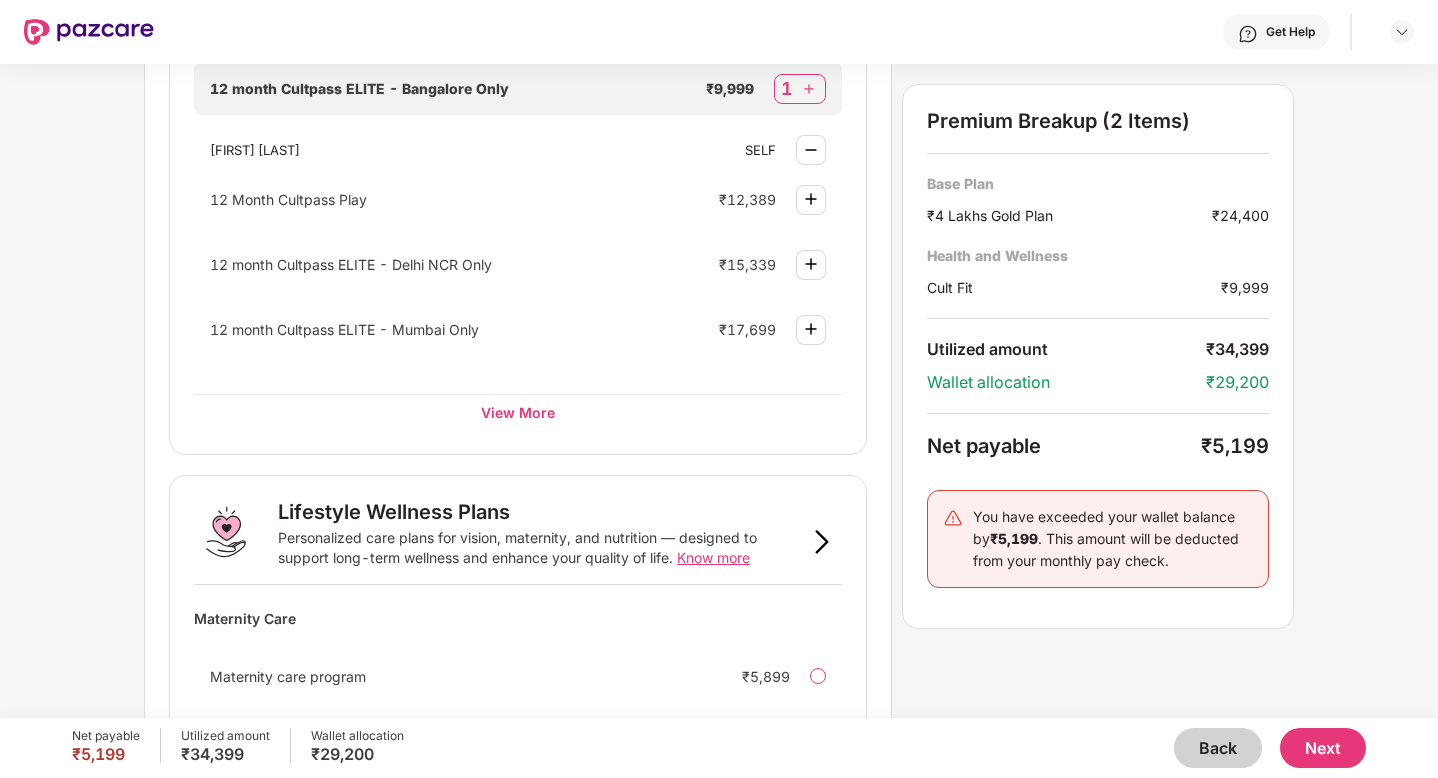 scroll, scrollTop: 1024, scrollLeft: 0, axis: vertical 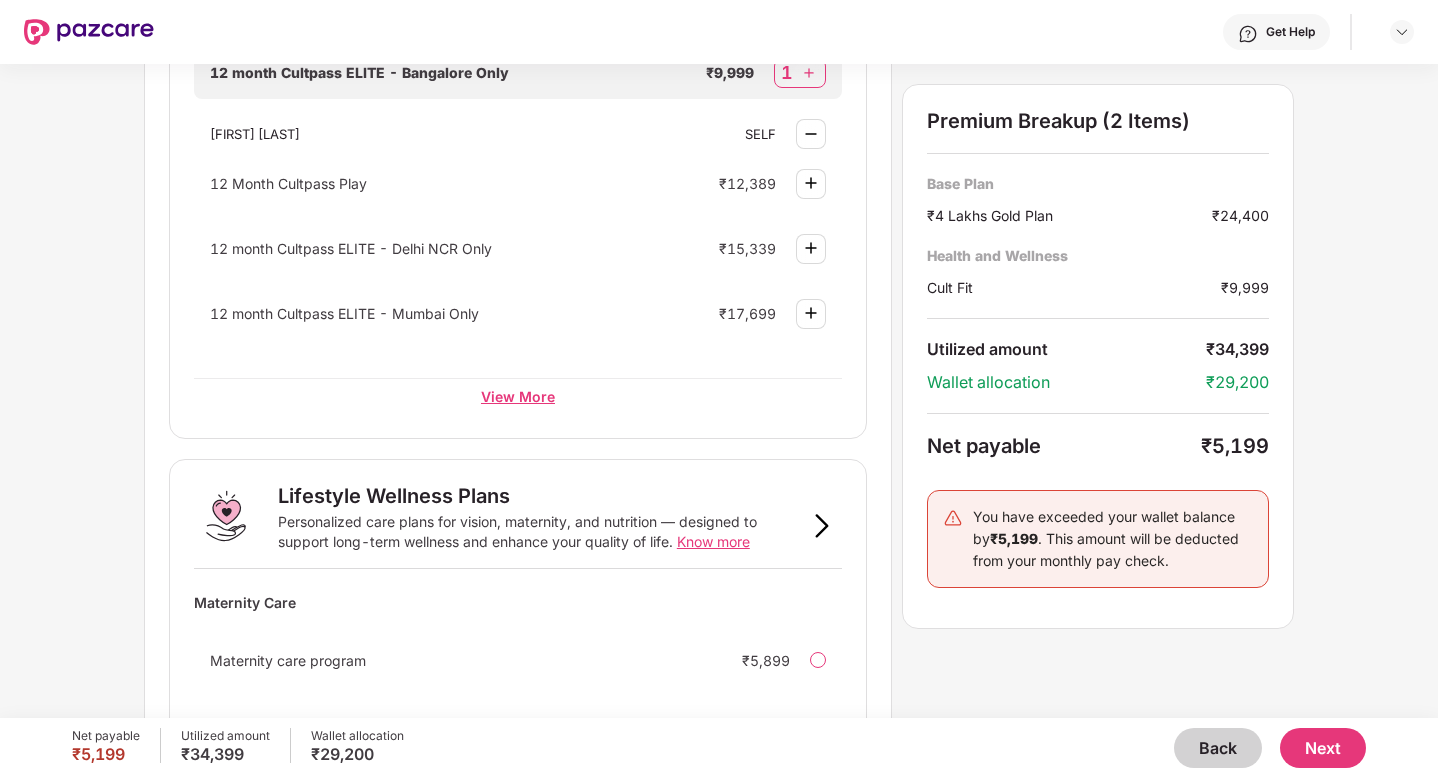 click on "View More" at bounding box center [518, 396] 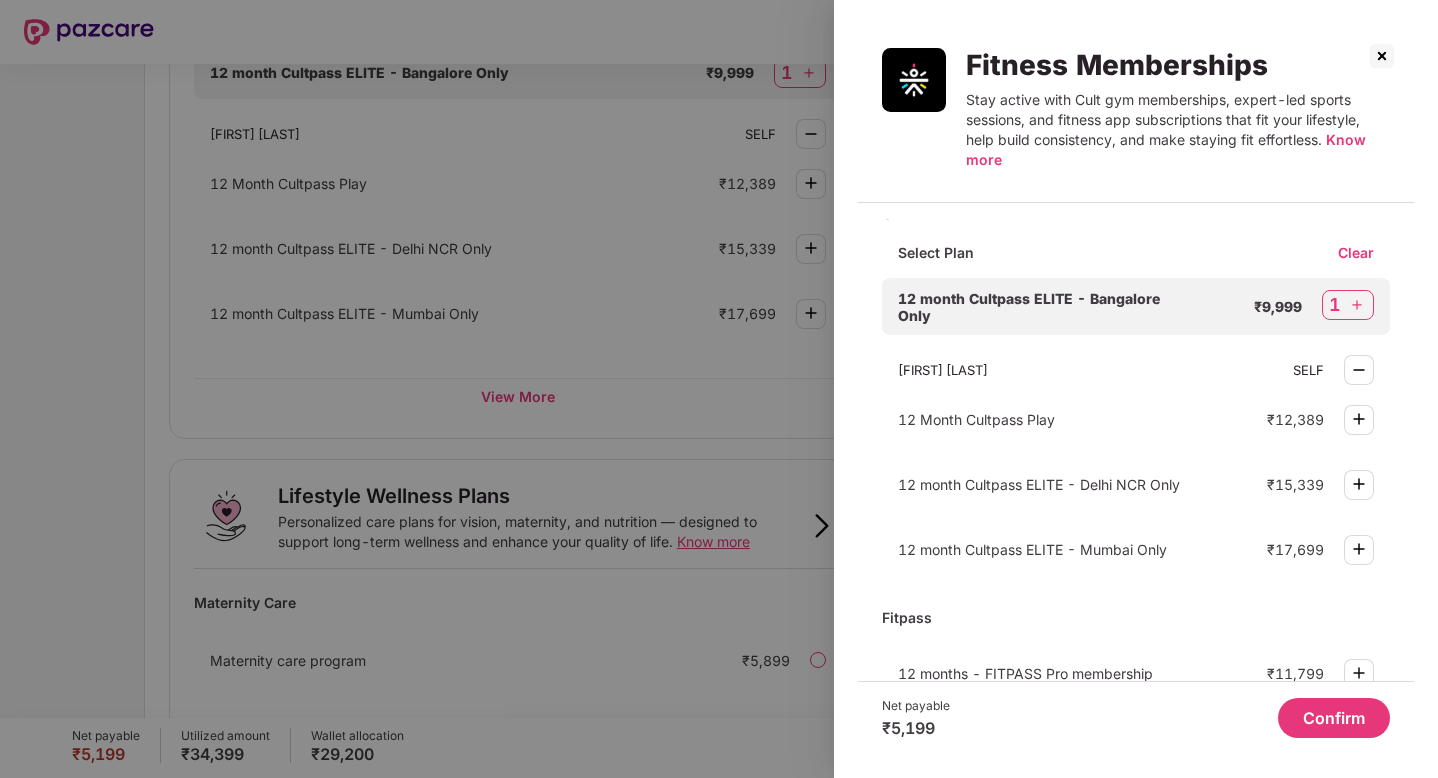 scroll, scrollTop: 0, scrollLeft: 0, axis: both 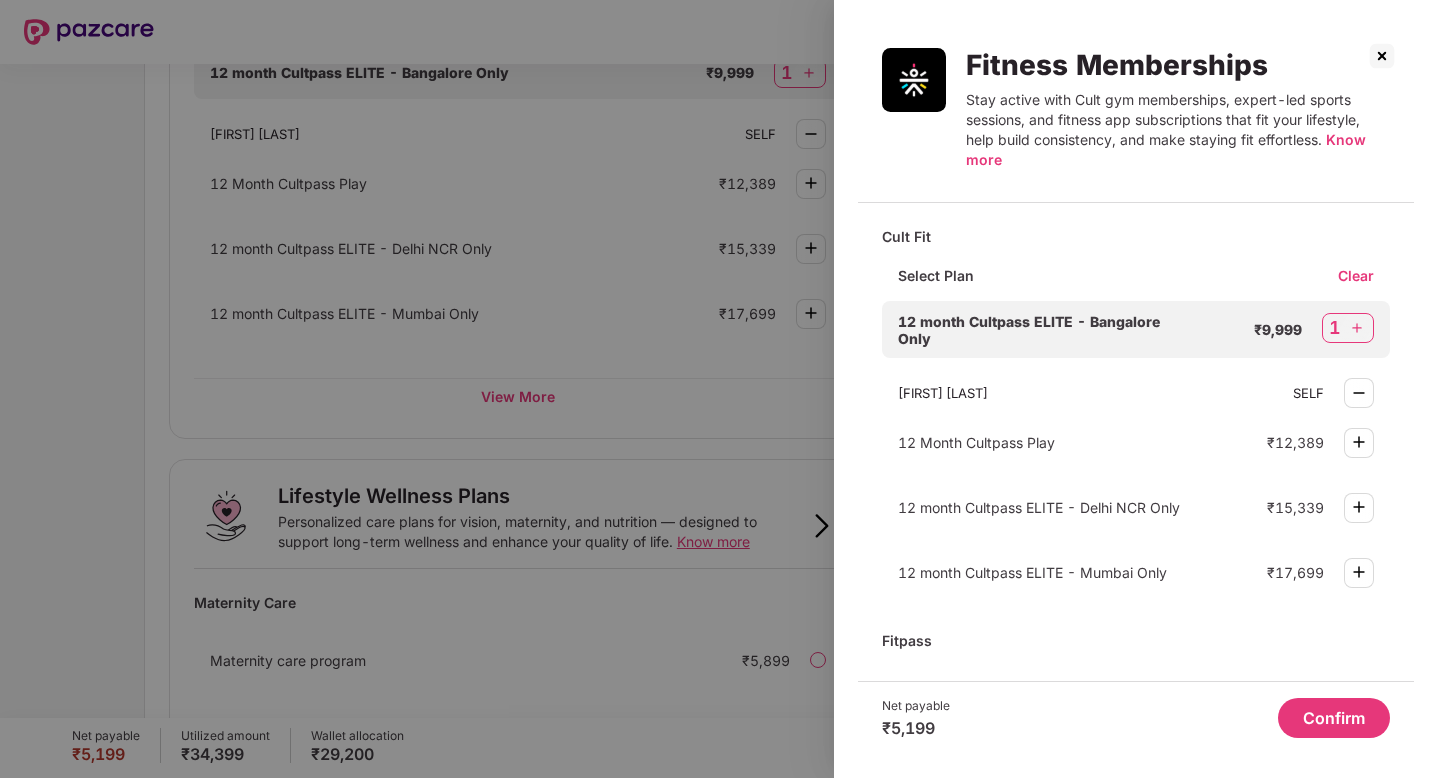 click at bounding box center [1382, 56] 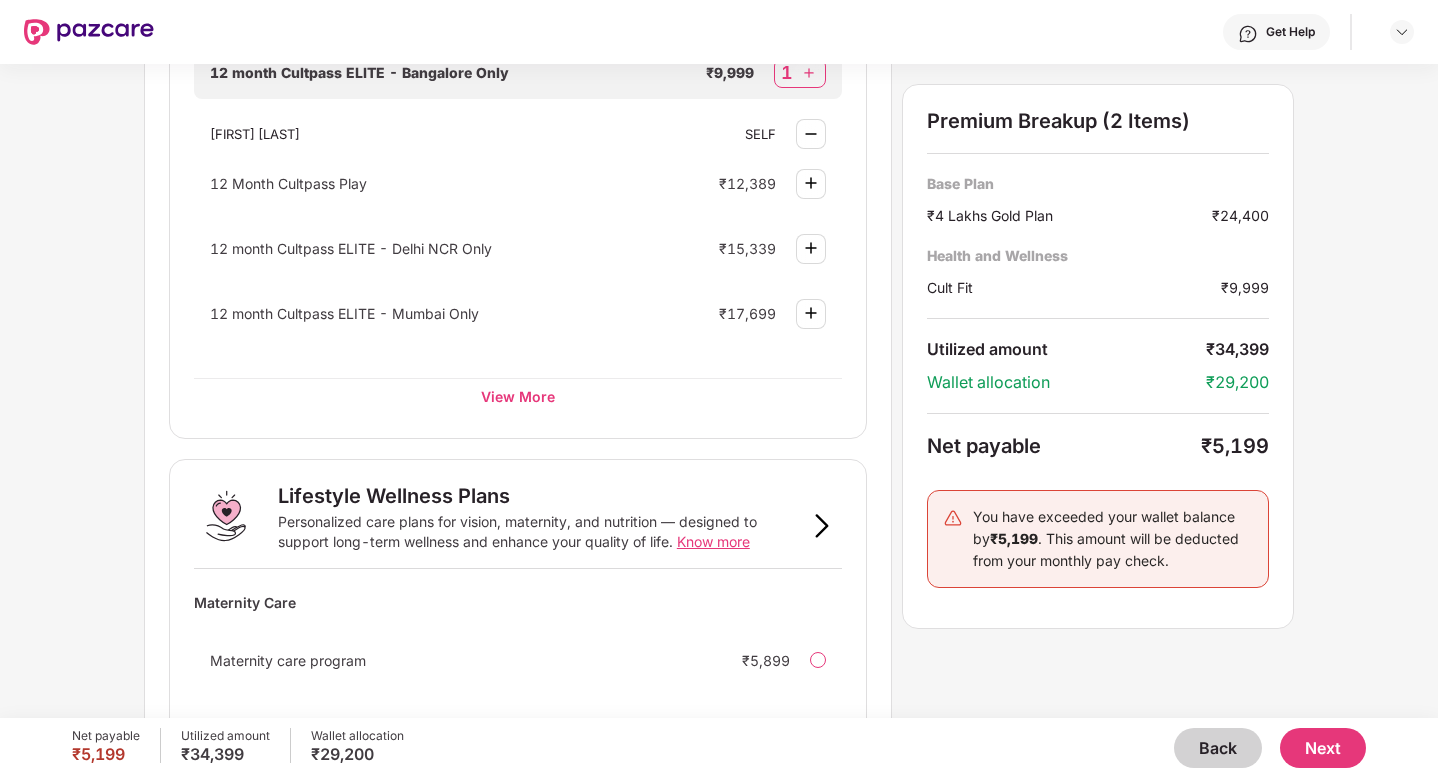 click on "Back" at bounding box center (1218, 748) 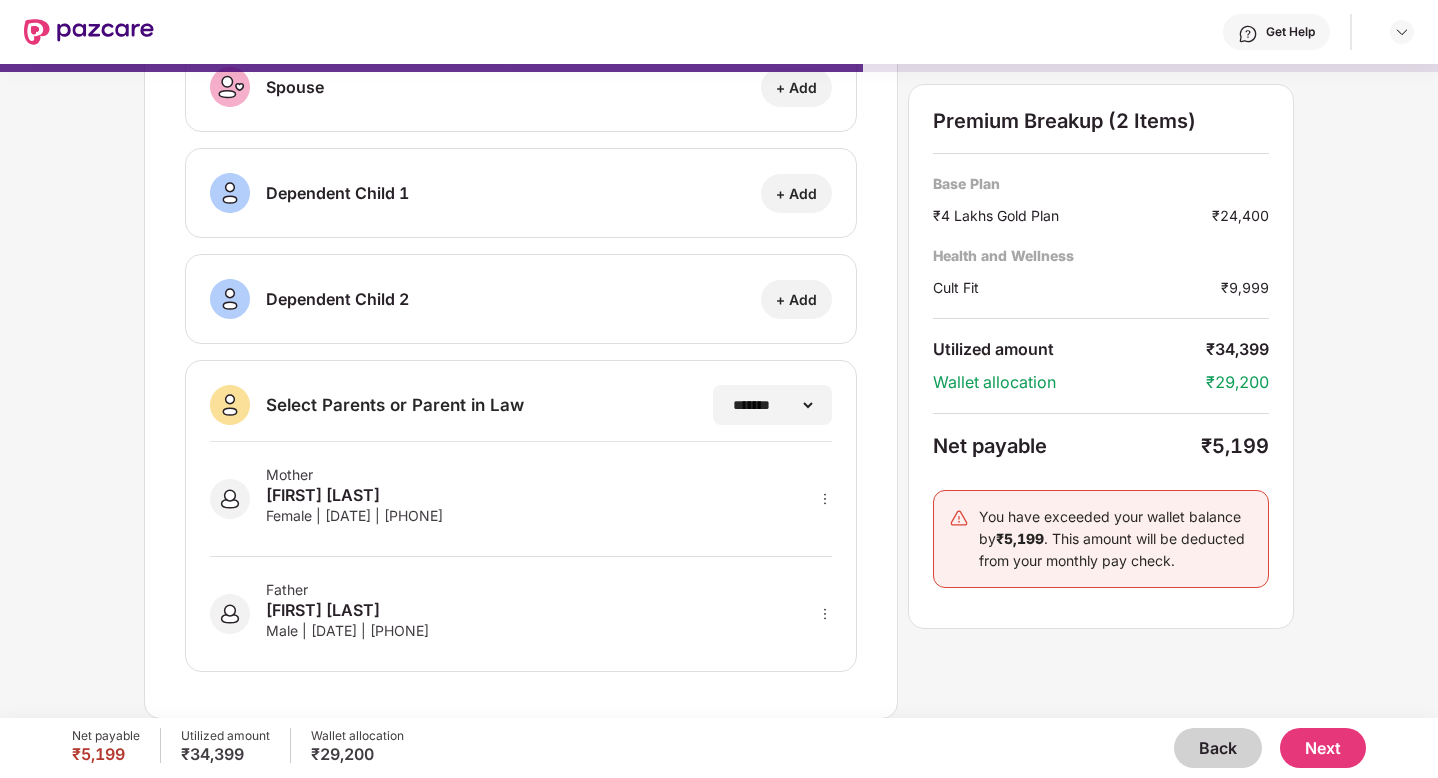 click on "Back" at bounding box center [1218, 748] 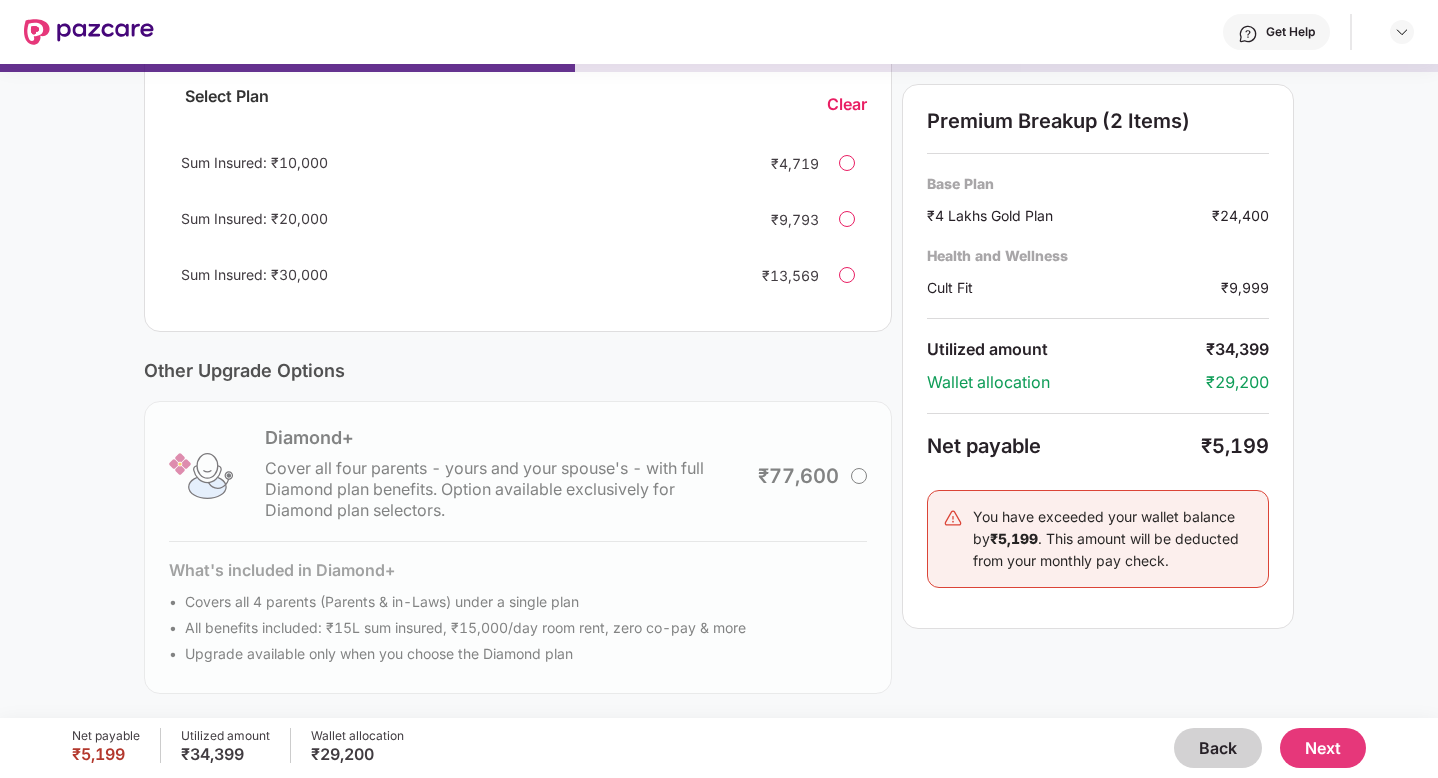 click on "Back" at bounding box center [1218, 748] 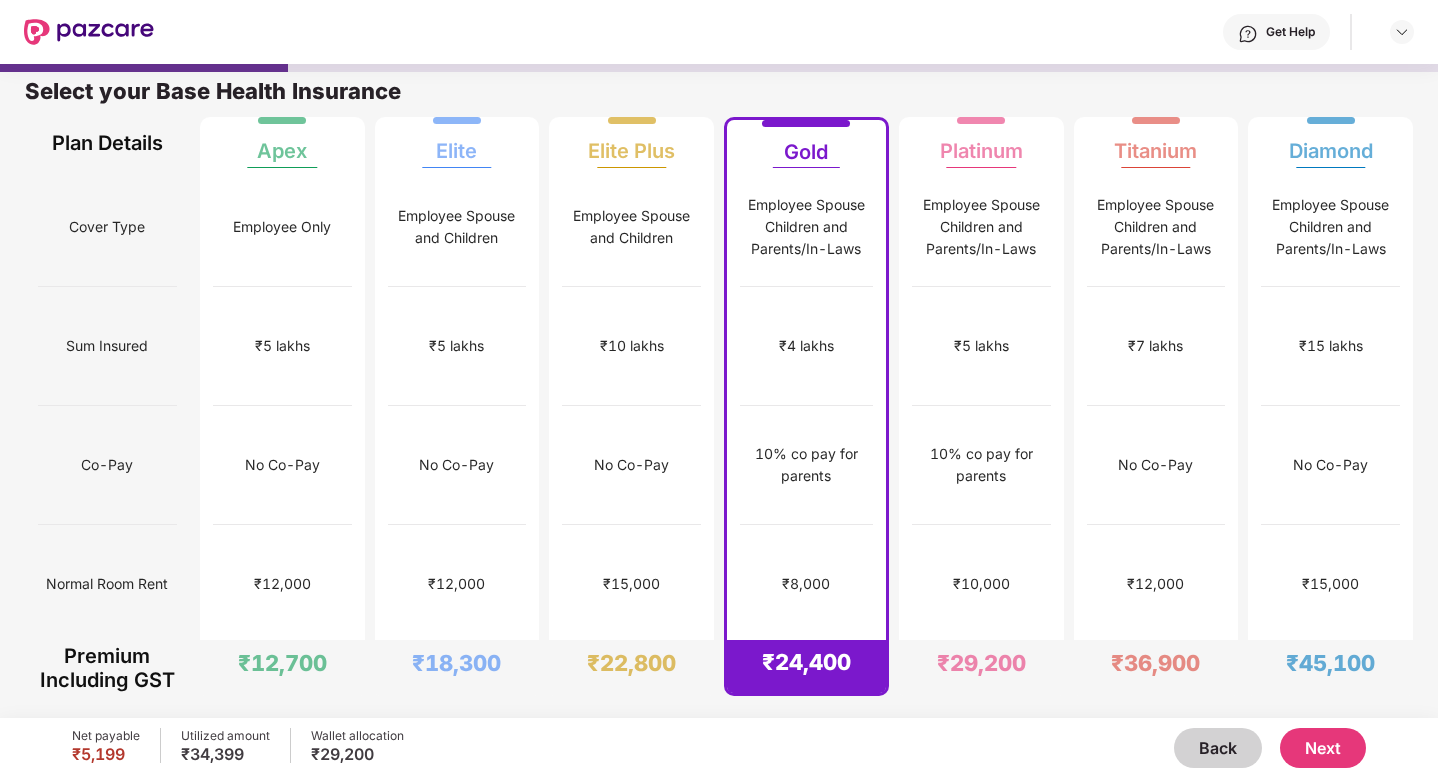 click on "Back" at bounding box center [1218, 748] 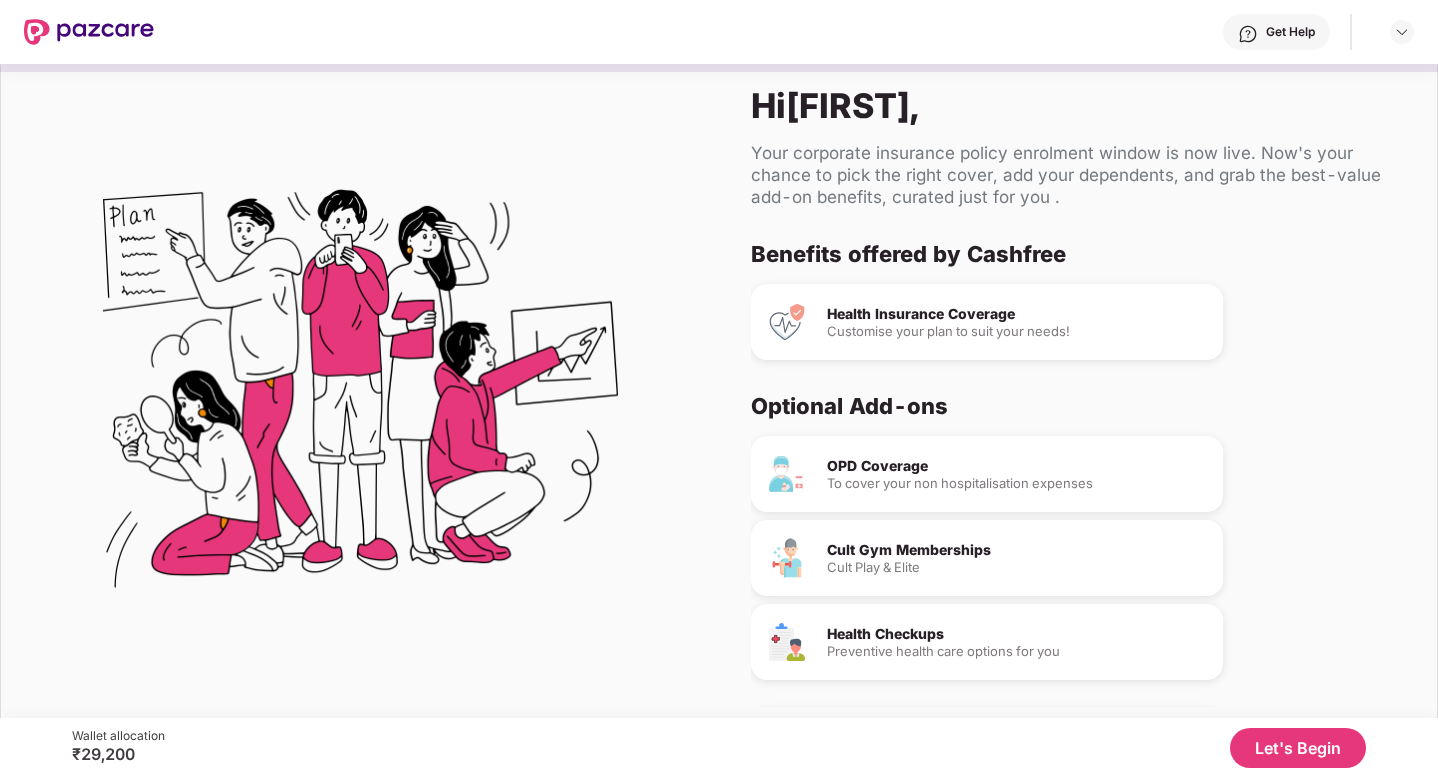 scroll, scrollTop: 31, scrollLeft: 0, axis: vertical 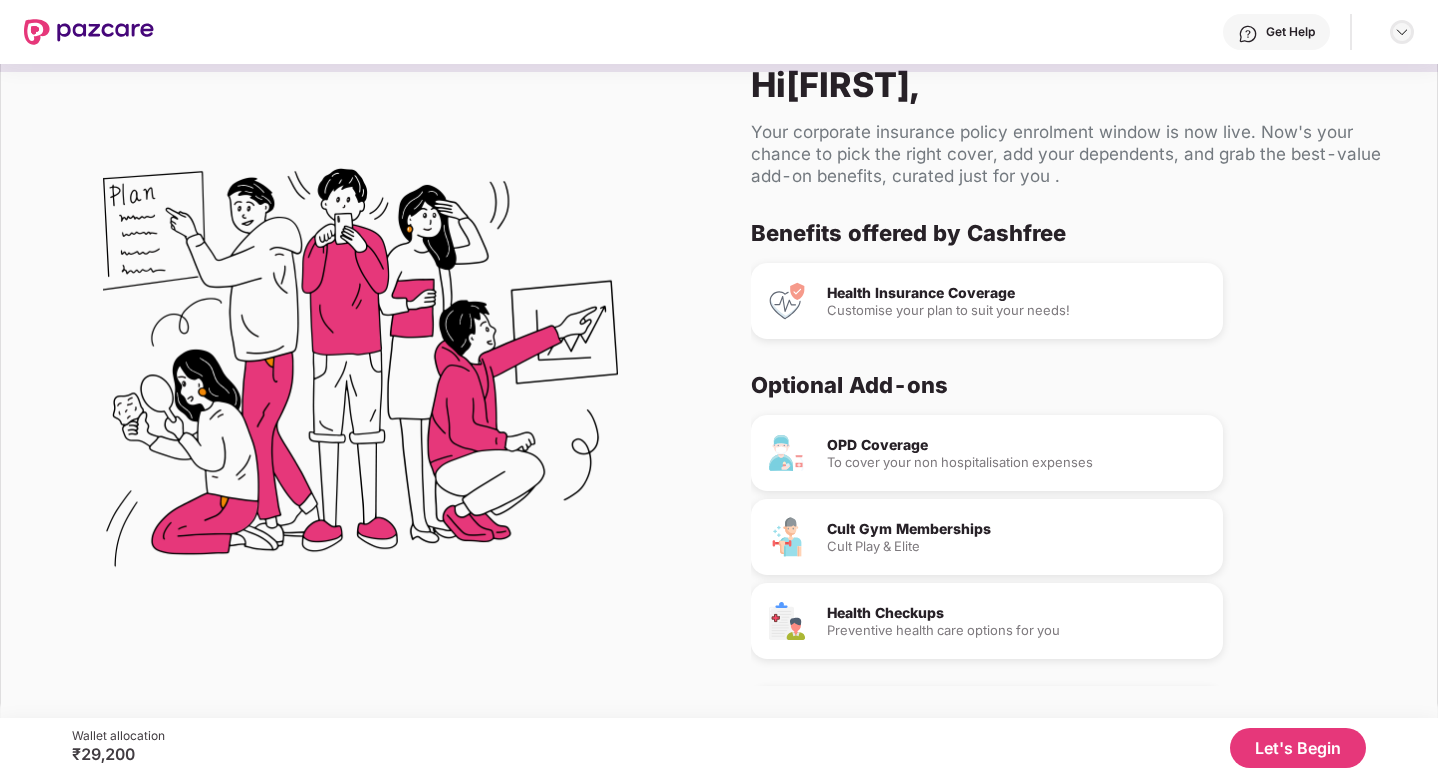 click at bounding box center (1402, 32) 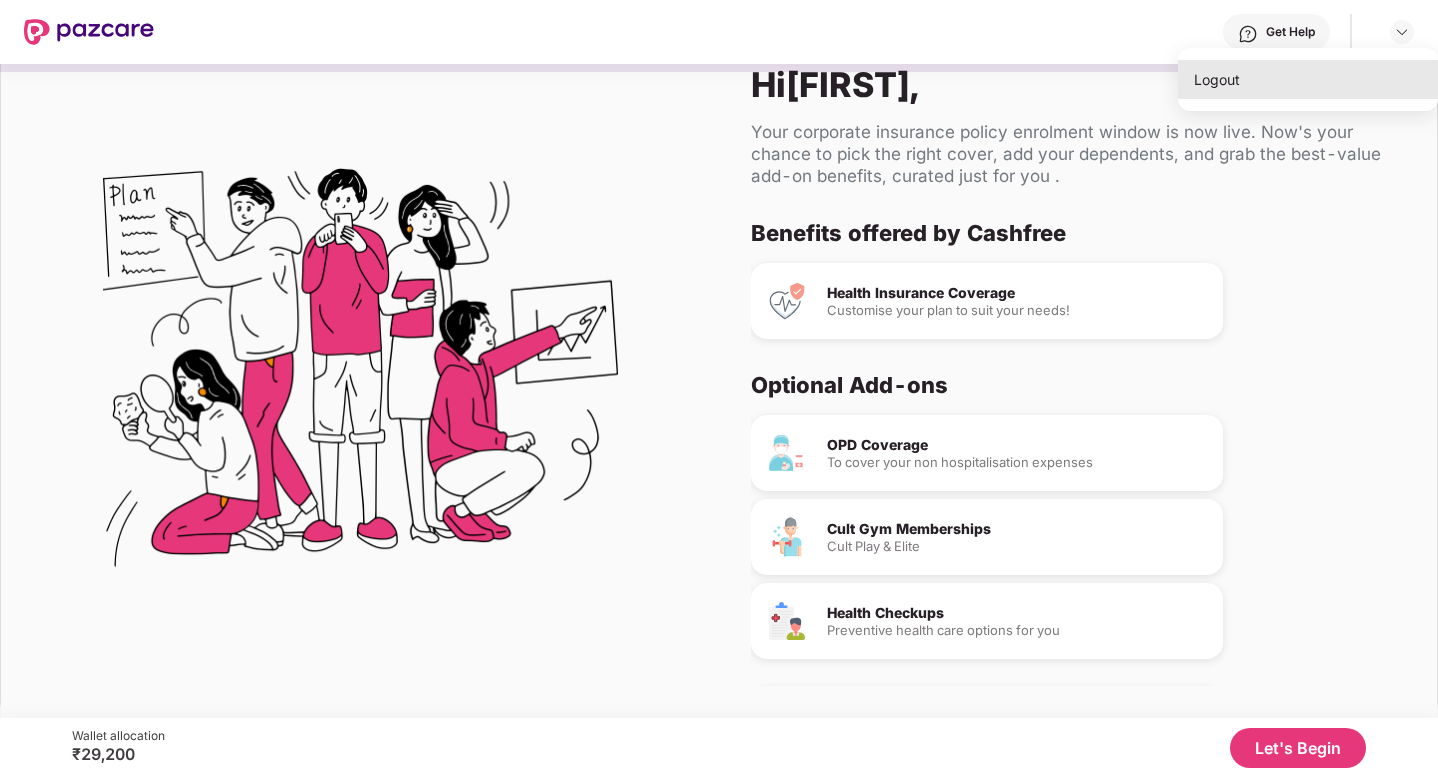 click on "Logout" at bounding box center [1308, 79] 